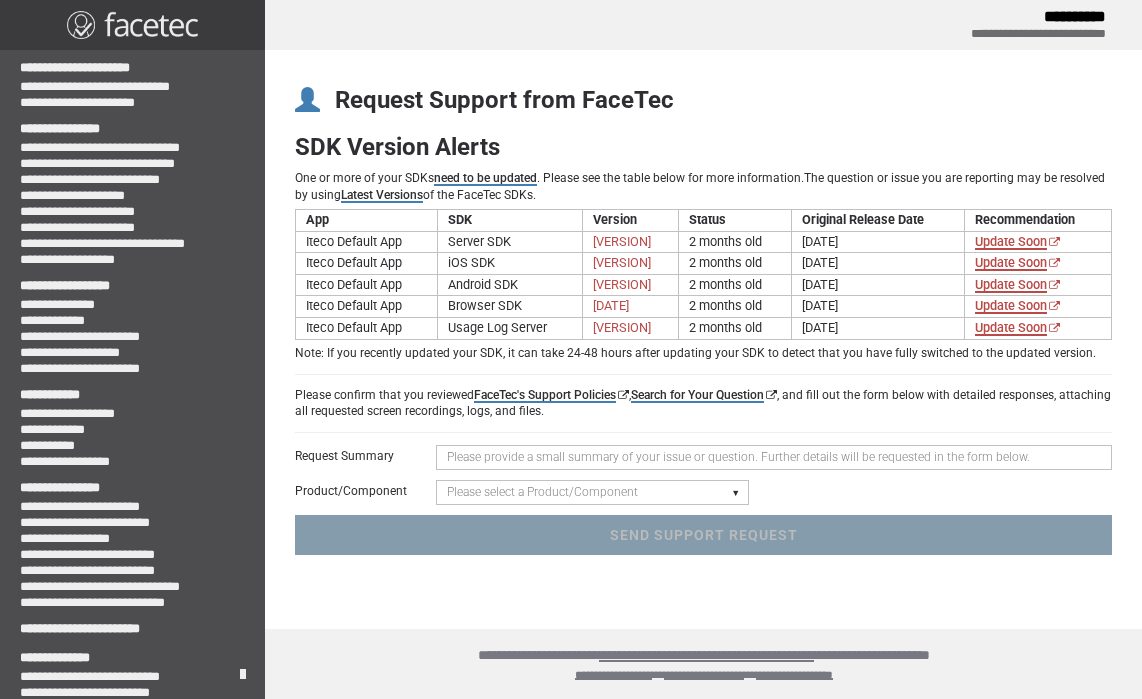 scroll, scrollTop: 0, scrollLeft: 0, axis: both 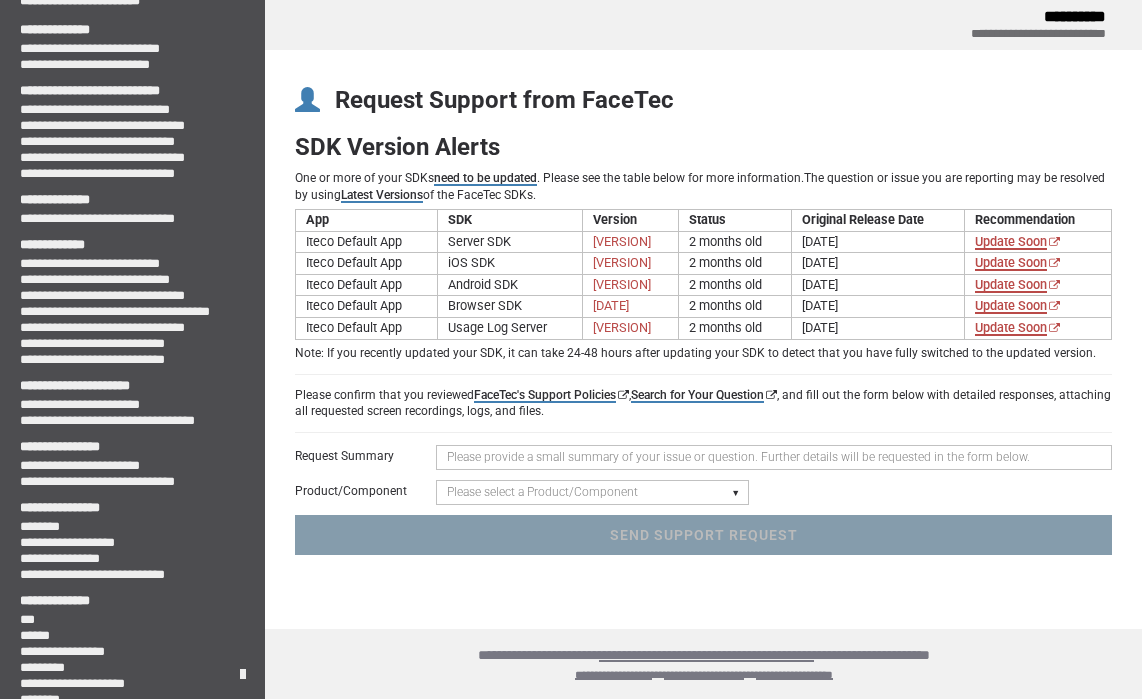 click at bounding box center (774, 457) 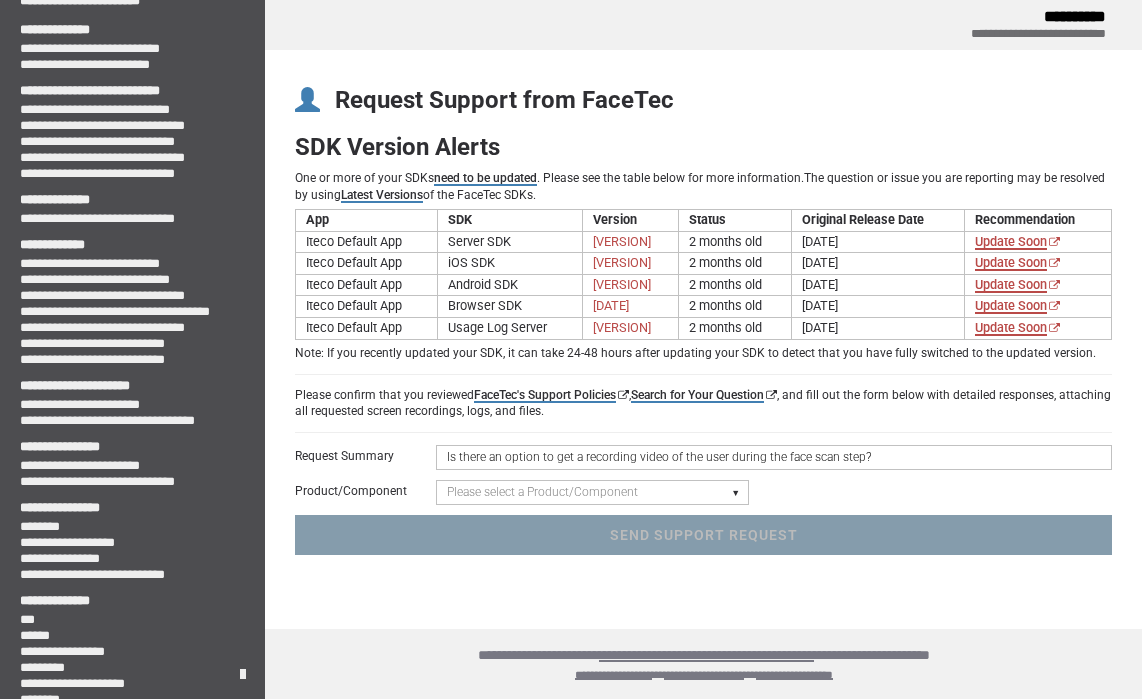 type on "Is there an option to get a recording video of the user during the face scan step?" 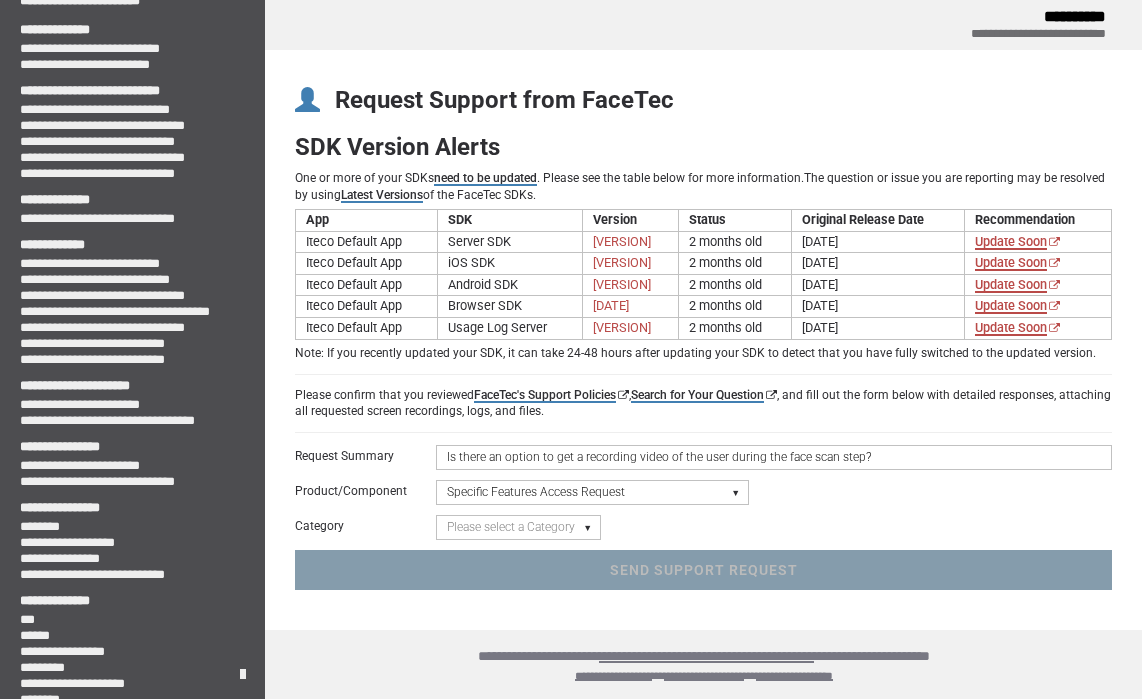 click on "Please select a Product/Component Device SDK (Android, iOS, Browser) Server SDK Dashboard SDK 3D Liveness & Matching ID Scan - Compatibility, Behavior, OCR, Barcode, NFC UR Codes - Biometric Barcodes Specific Features Access Request Account & Application" at bounding box center [592, 492] 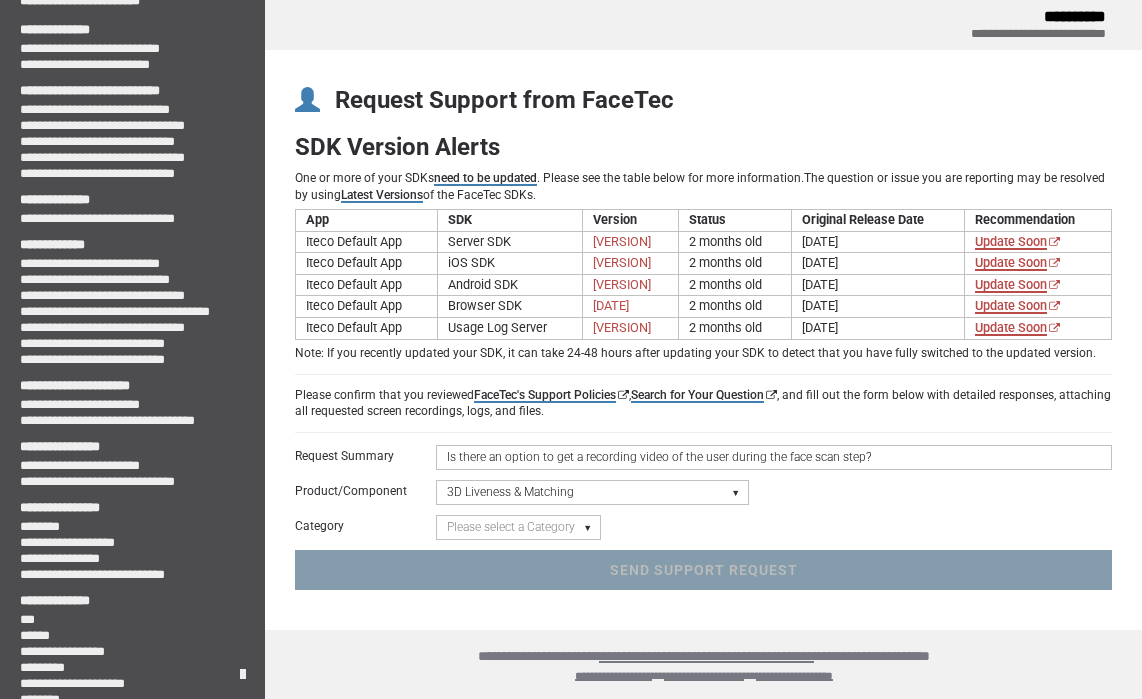 click on "Please select a Category 3D Liveness Results (Specific Users) 3D:3D & 3D:2D Matching Results" at bounding box center [518, 527] 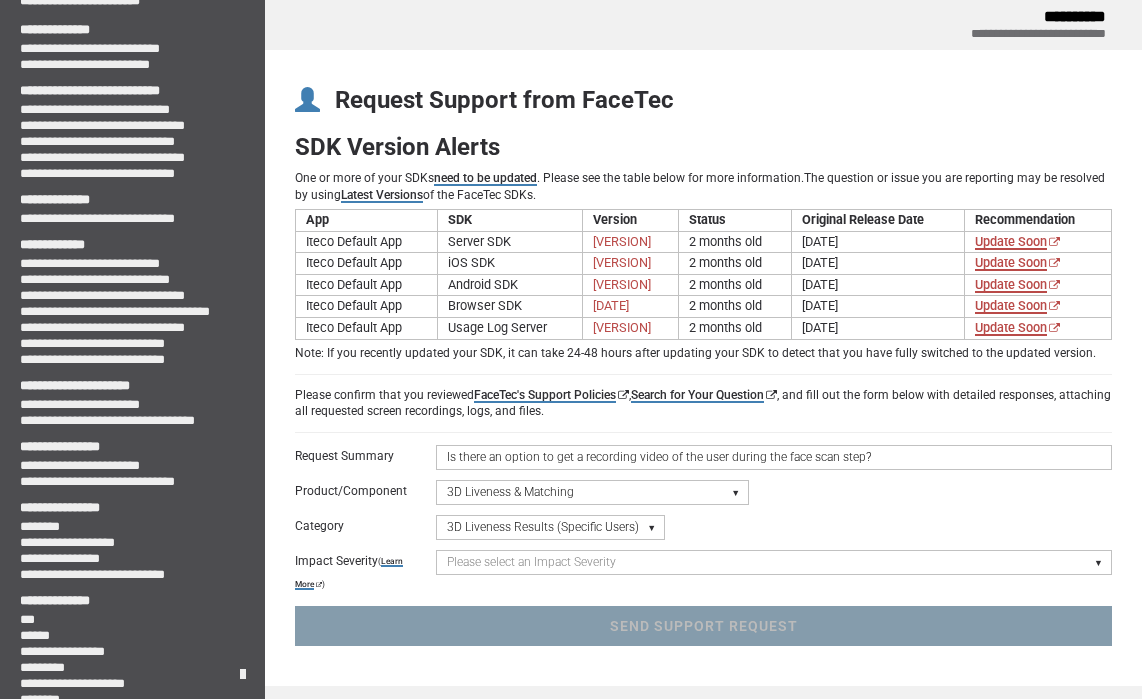 click on "Please select an Impact Severity Severity 1 - Minor Integration Issues, Upgrade Assistance, Encryption Key or Usage Log Questions with No Impact to Live Applications Severity 2 - Moderate Issues Impacting Live Applications / Production Systems Severity 3 - Major Issues Impacting Live Applications - Critical Errors in Production Systems" at bounding box center [774, 562] 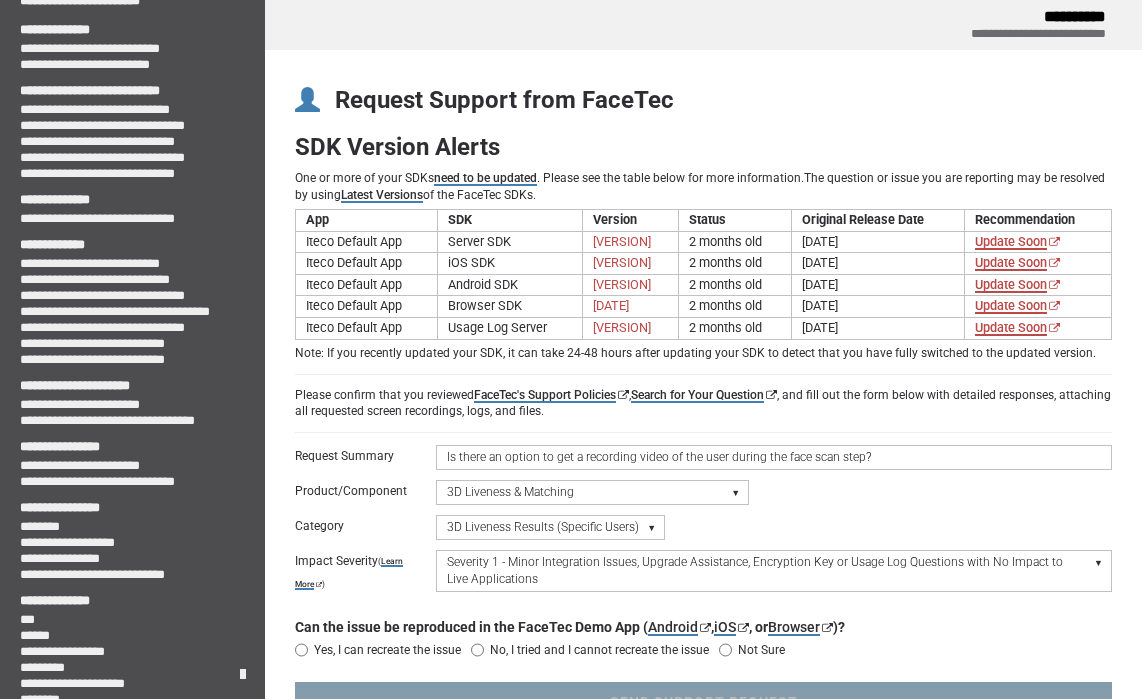 click on "Please select an Impact Severity Severity 1 - Minor Integration Issues, Upgrade Assistance, Encryption Key or Usage Log Questions with No Impact to Live Applications Severity 2 - Moderate Issues Impacting Live Applications / Production Systems Severity 3 - Major Issues Impacting Live Applications - Critical Errors in Production Systems" at bounding box center [774, 571] 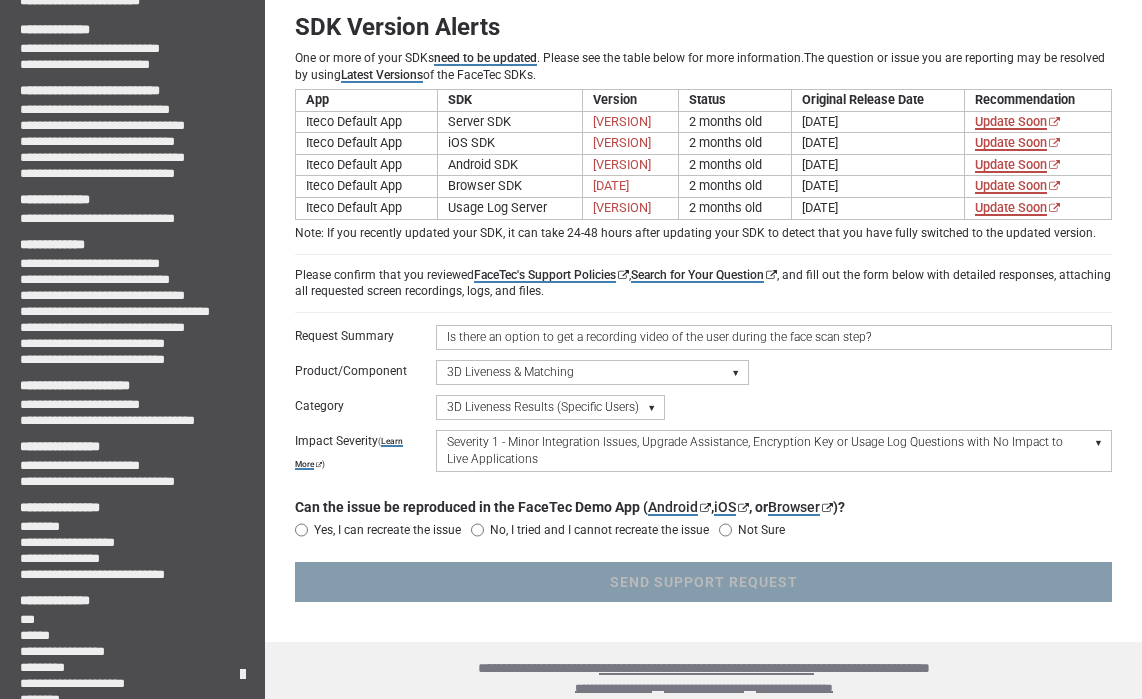 scroll, scrollTop: 132, scrollLeft: 0, axis: vertical 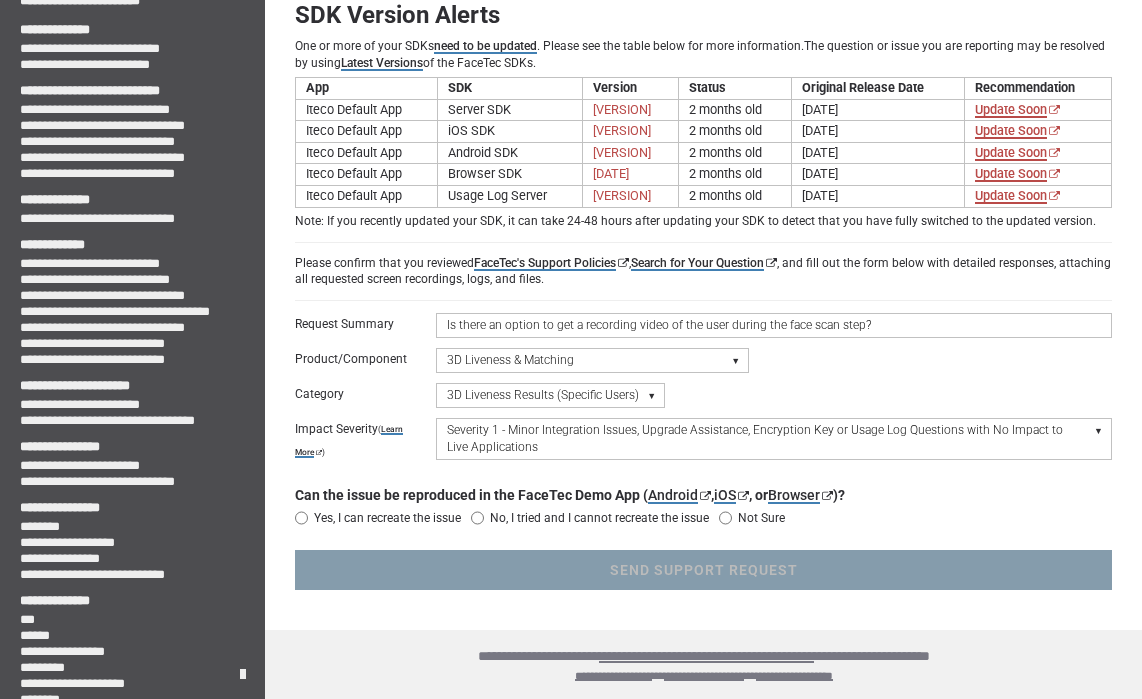 click on "No, I tried and I cannot recreate the issue" at bounding box center (477, 518) 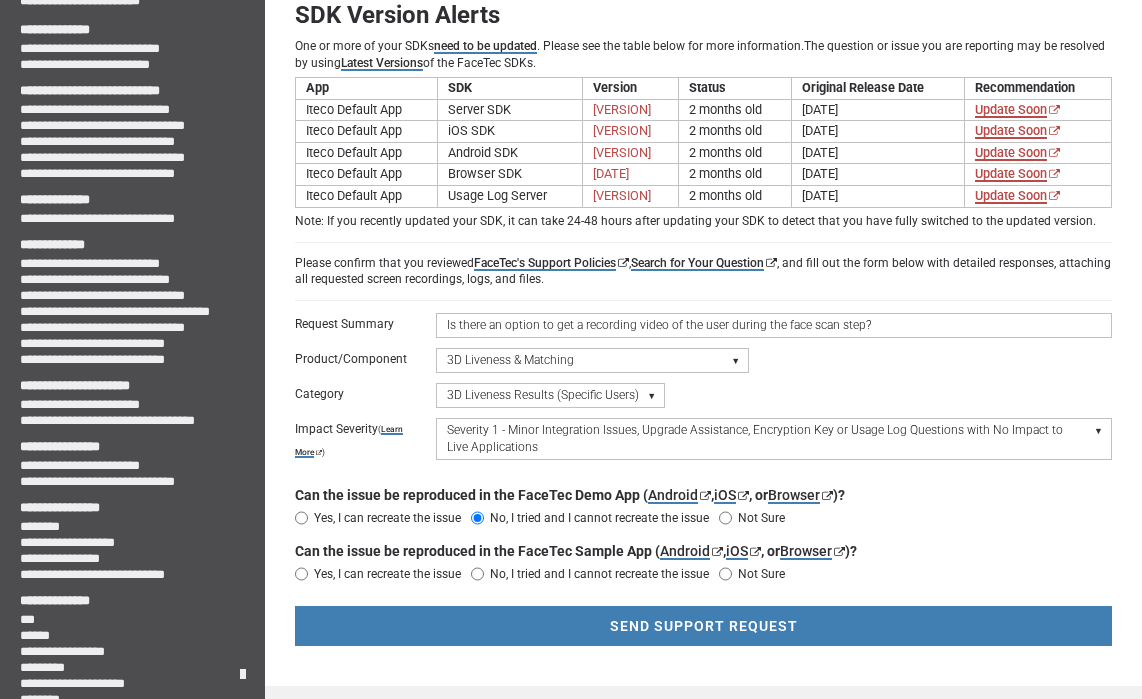 scroll, scrollTop: 189, scrollLeft: 0, axis: vertical 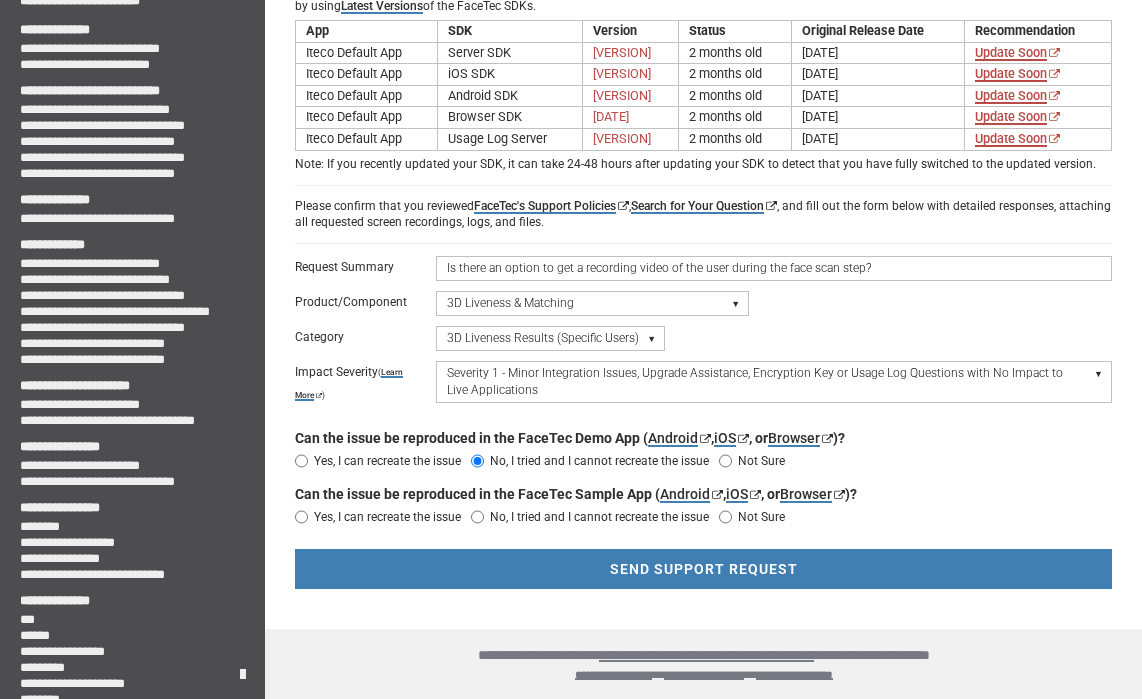 click on "No, I tried and I cannot recreate the issue" at bounding box center (477, 517) 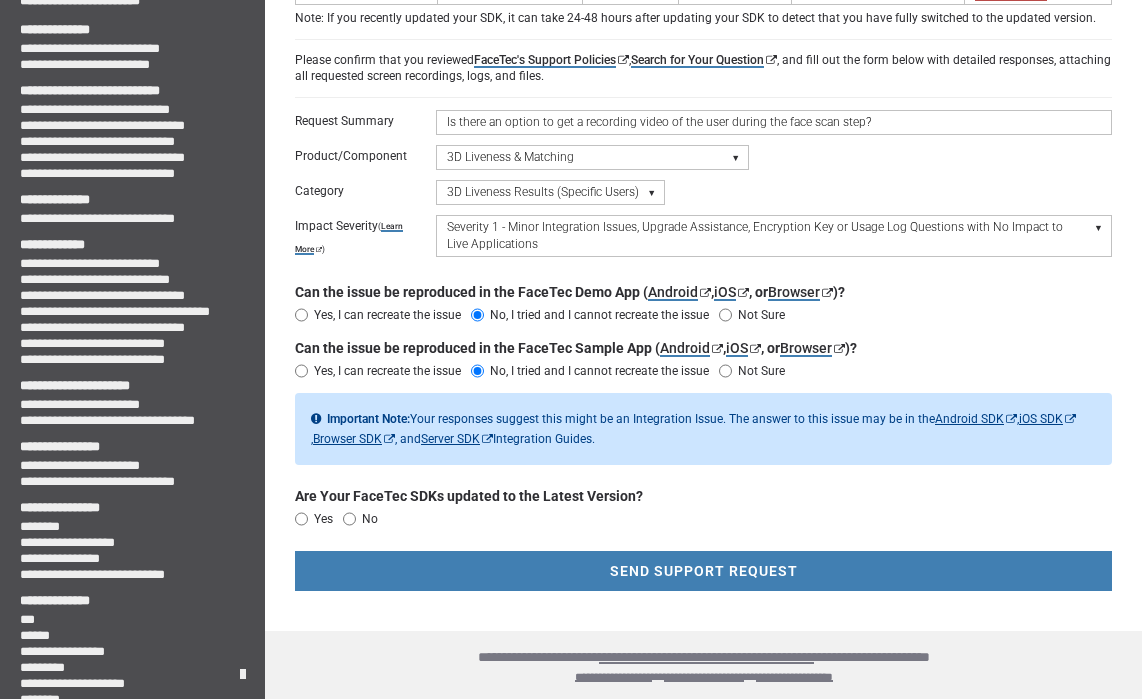 scroll, scrollTop: 337, scrollLeft: 0, axis: vertical 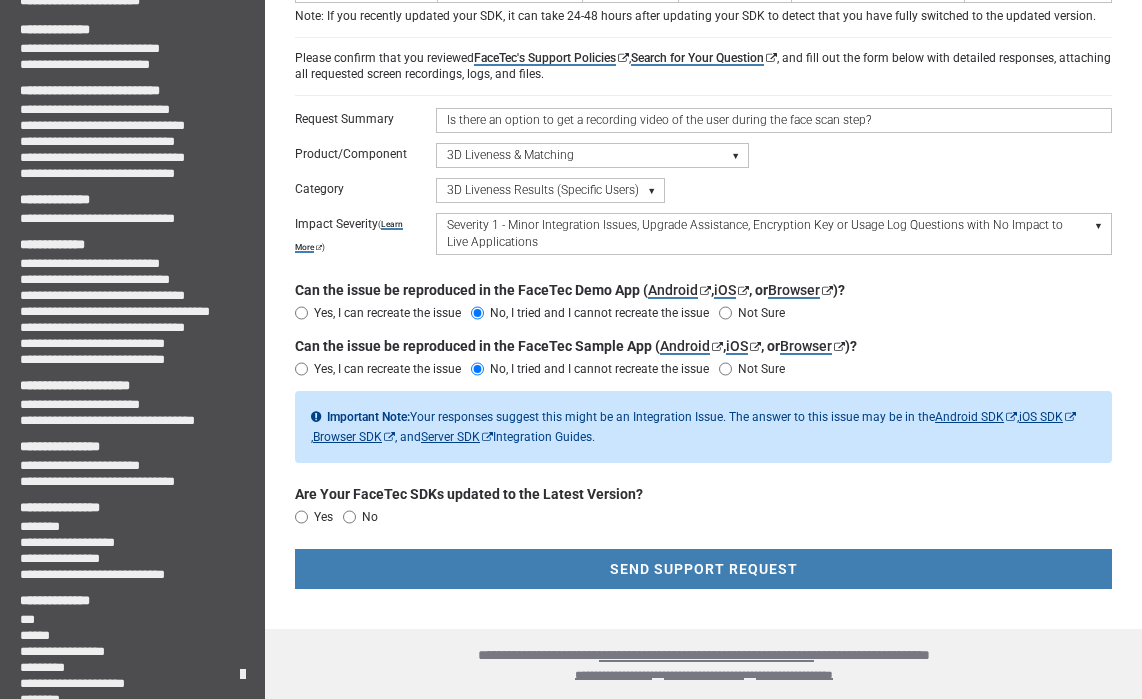 click on "Yes" at bounding box center [301, 517] 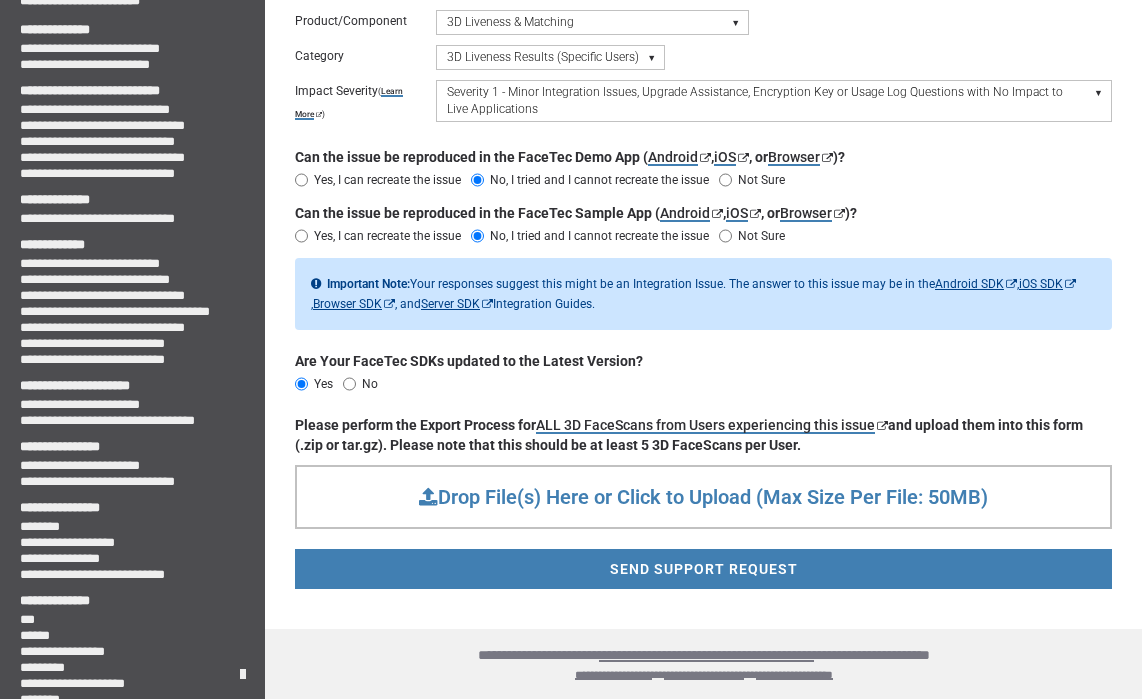 scroll, scrollTop: 471, scrollLeft: 0, axis: vertical 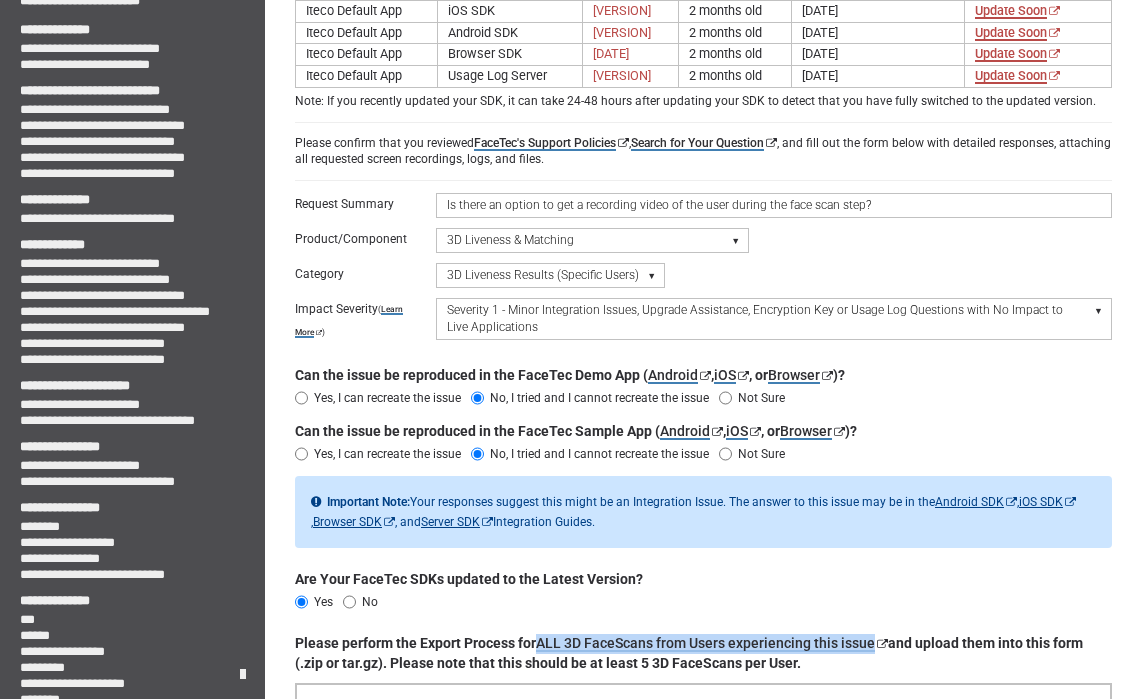 click on "Please select a Category 3D Liveness Results (Specific Users) 3D:3D & 3D:2D Matching Results" at bounding box center (550, 275) 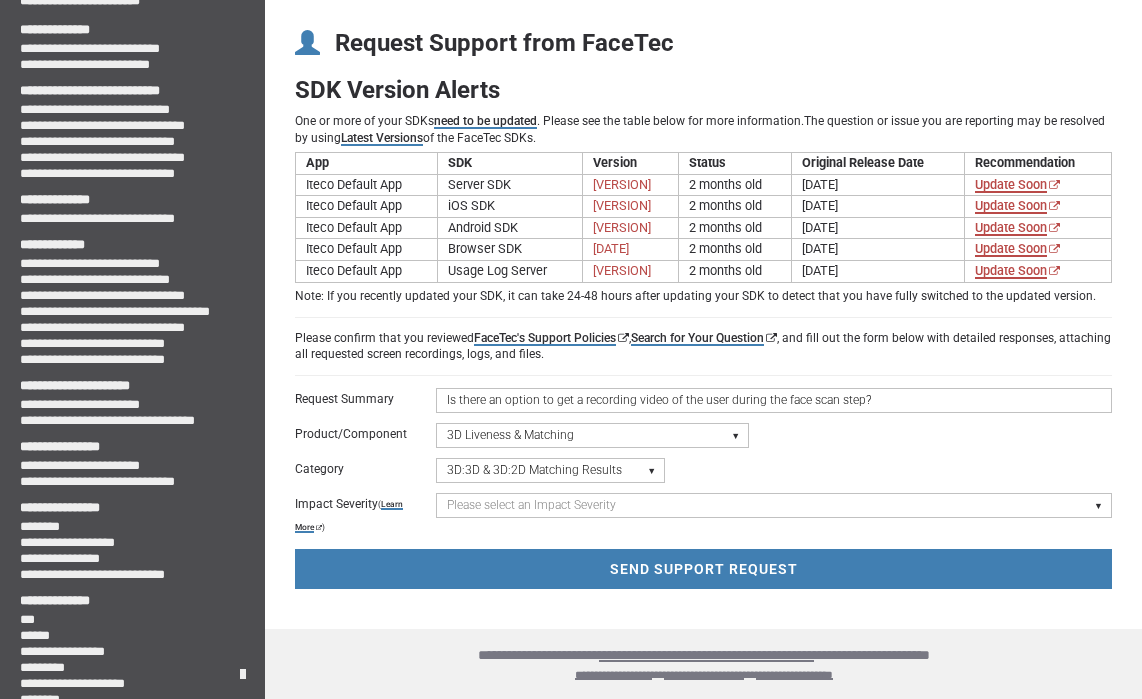 scroll, scrollTop: 57, scrollLeft: 0, axis: vertical 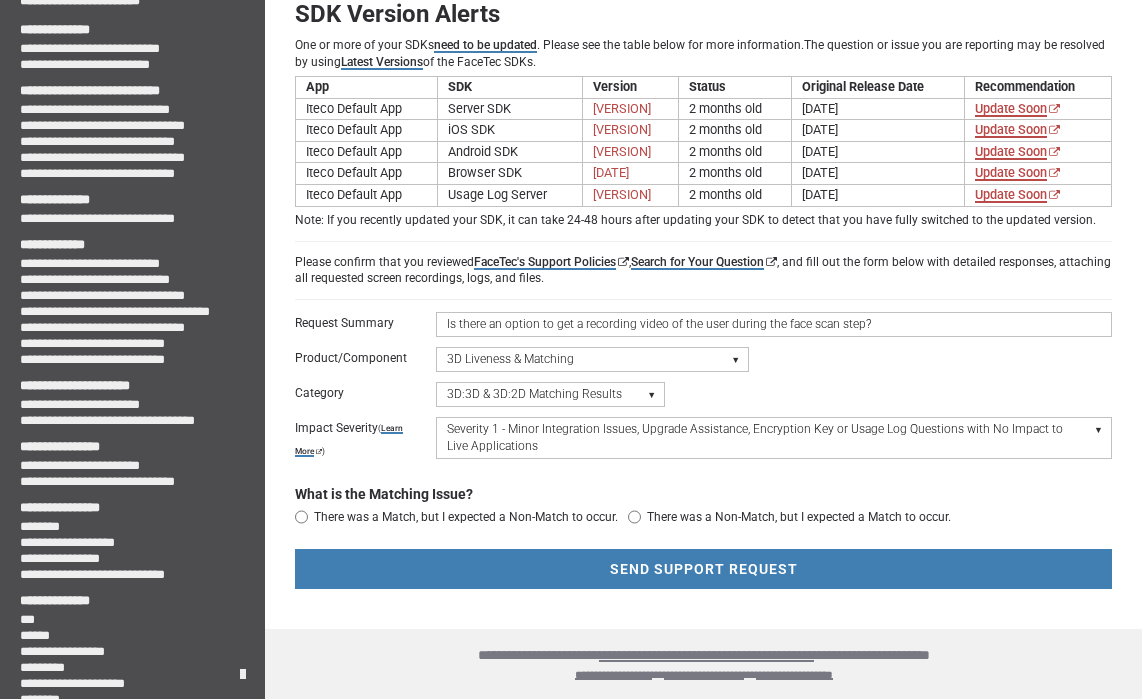 click on "Please select a Category 3D Liveness Results (Specific Users) 3D:3D & 3D:2D Matching Results" at bounding box center (550, 394) 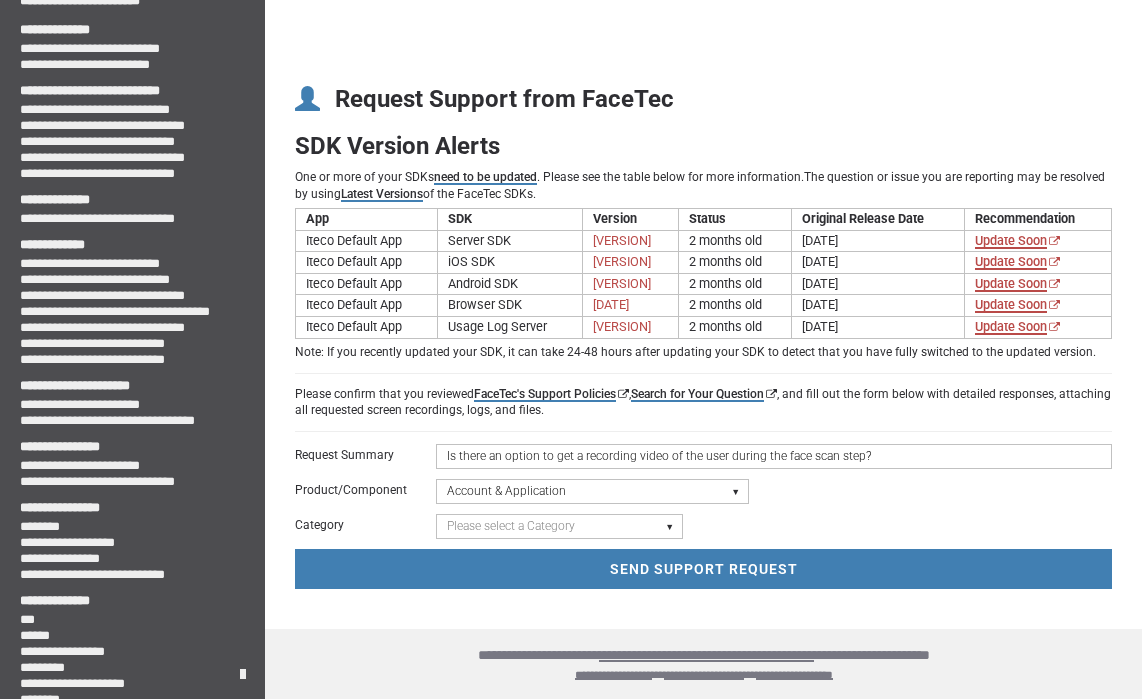 scroll, scrollTop: 1, scrollLeft: 0, axis: vertical 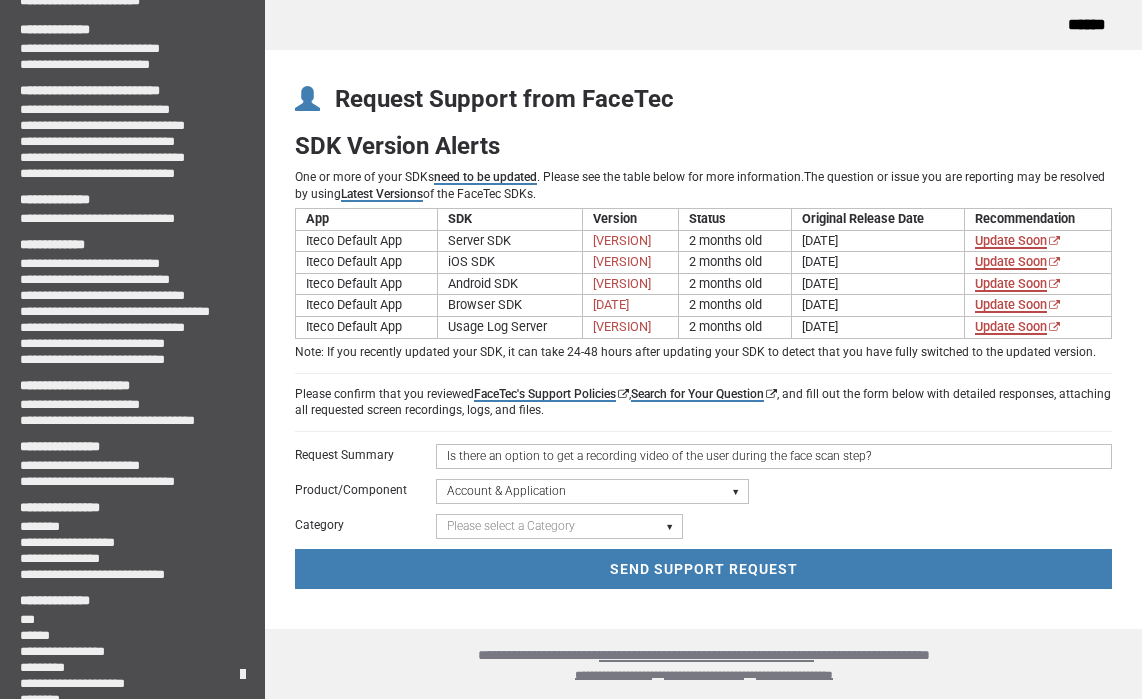 click on "Please select a Category Keys - FaceTec Encryption Key Renewal Request New Application Request "Going to Production" Review Request General Application Review Account Management General Account Support" at bounding box center (559, 526) 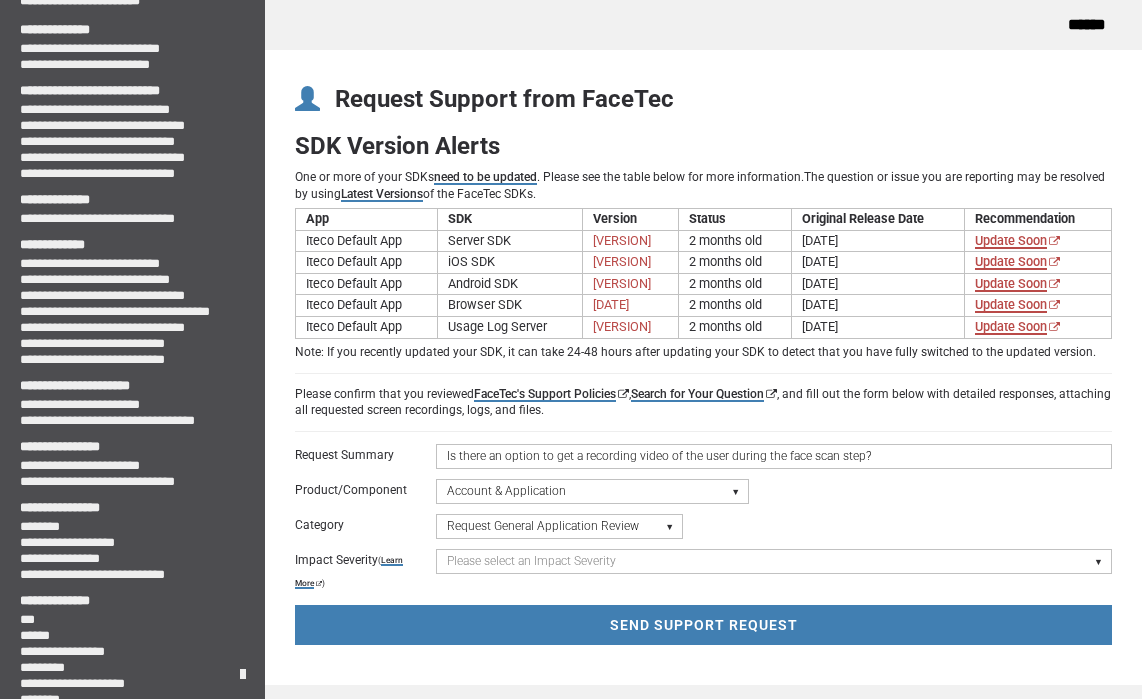 click on "Please select an Impact Severity Severity 1 - Minor Integration Issues, Upgrade Assistance, Encryption Key or Usage Log Questions with No Impact to Live Applications Severity 2 - Moderate Issues Impacting Live Applications / Production Systems Severity 3 - Major Issues Impacting Live Applications - Critical Errors in Production Systems" at bounding box center (774, 561) 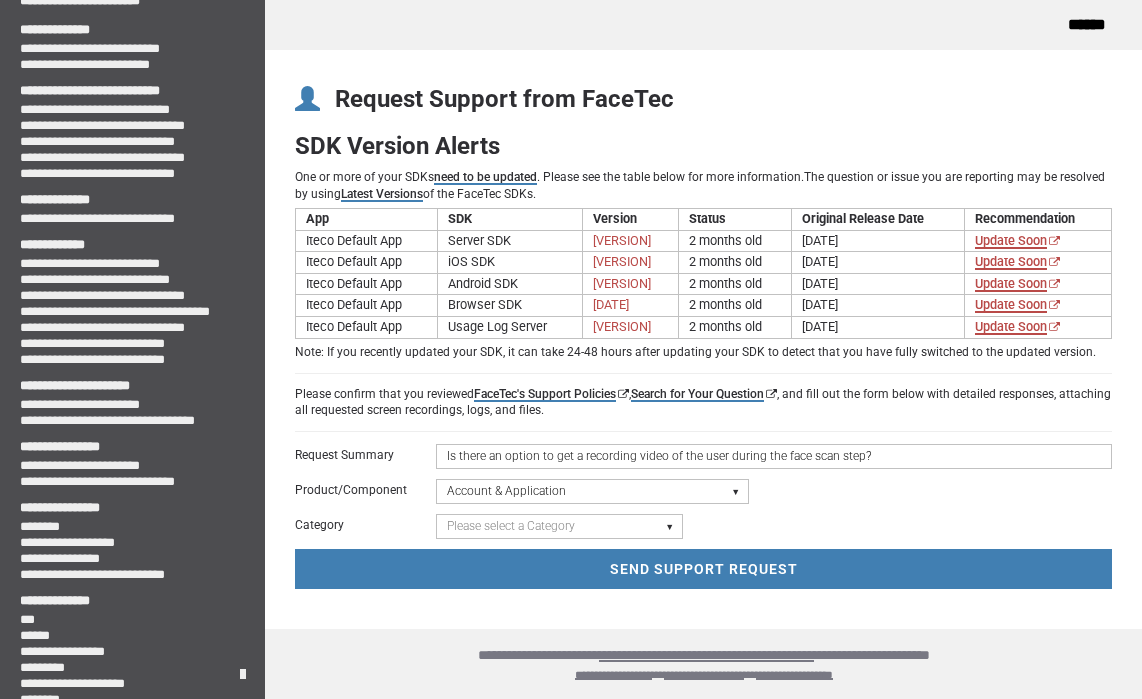 click on "Please select a Product/Component Device SDK (Android, iOS, Browser) Server SDK Dashboard SDK 3D Liveness & Matching ID Scan - Compatibility, Behavior, OCR, Barcode, NFC UR Codes - Biometric Barcodes Specific Features Access Request Account & Application" at bounding box center [592, 491] 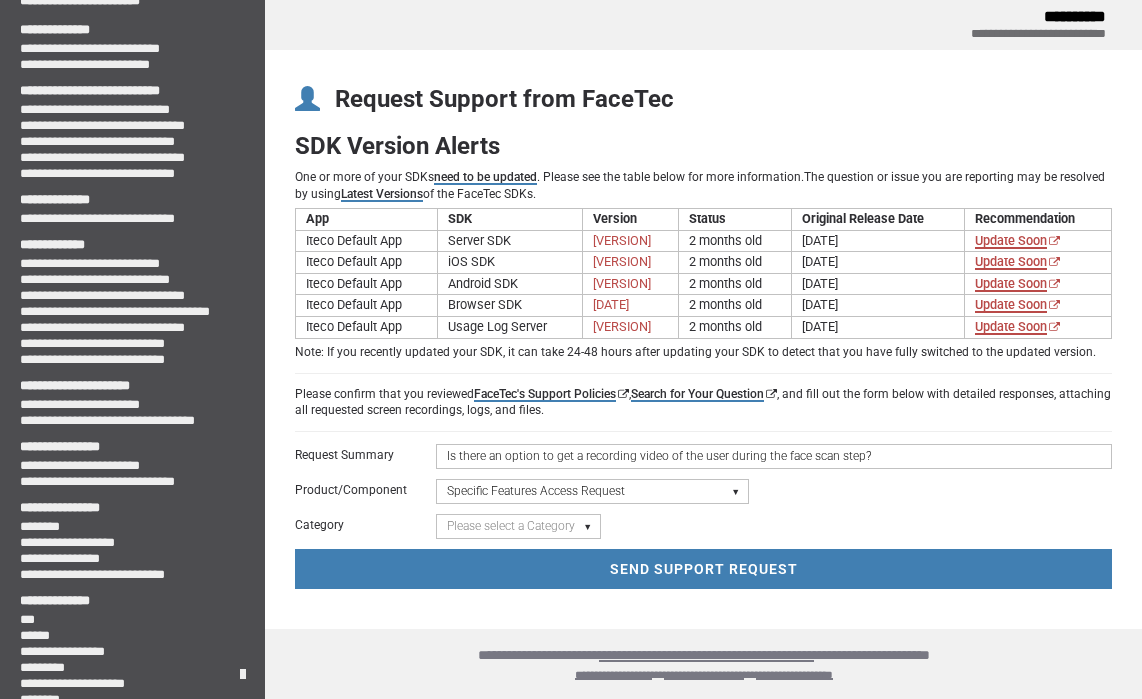 click on "Please select a Category iFrame Rear Camera Liveness" at bounding box center [518, 526] 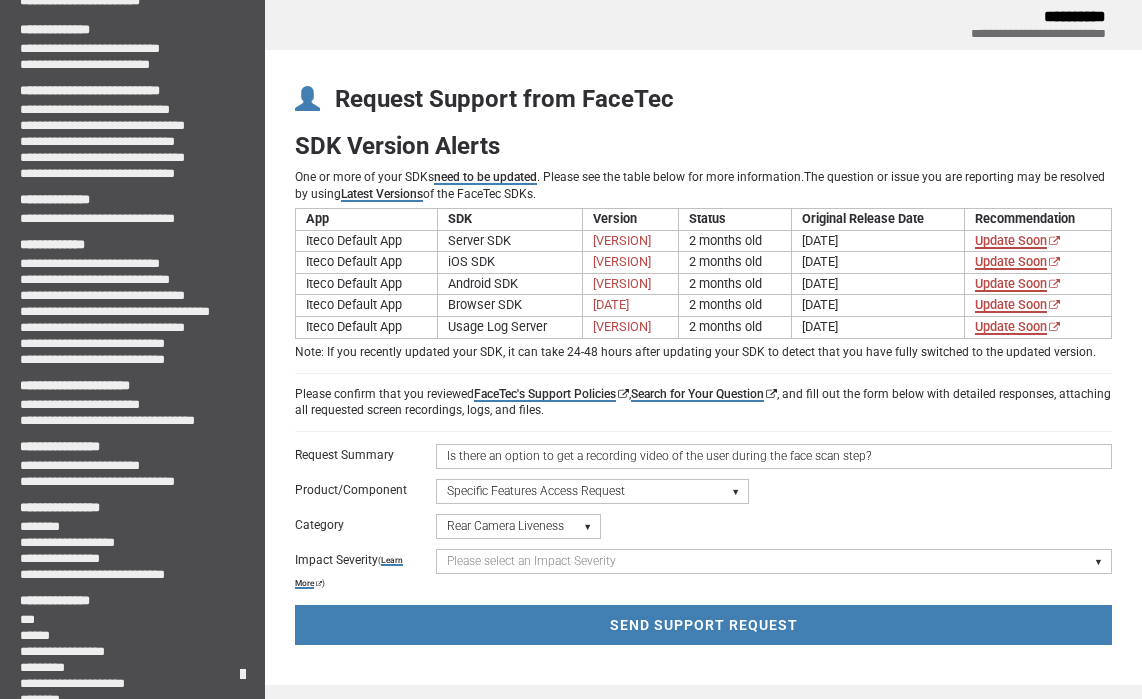 click on "Please select an Impact Severity Severity 1 - Minor Integration Issues, Upgrade Assistance, Encryption Key or Usage Log Questions with No Impact to Live Applications Severity 2 - Moderate Issues Impacting Live Applications / Production Systems Severity 3 - Major Issues Impacting Live Applications - Critical Errors in Production Systems" at bounding box center [774, 561] 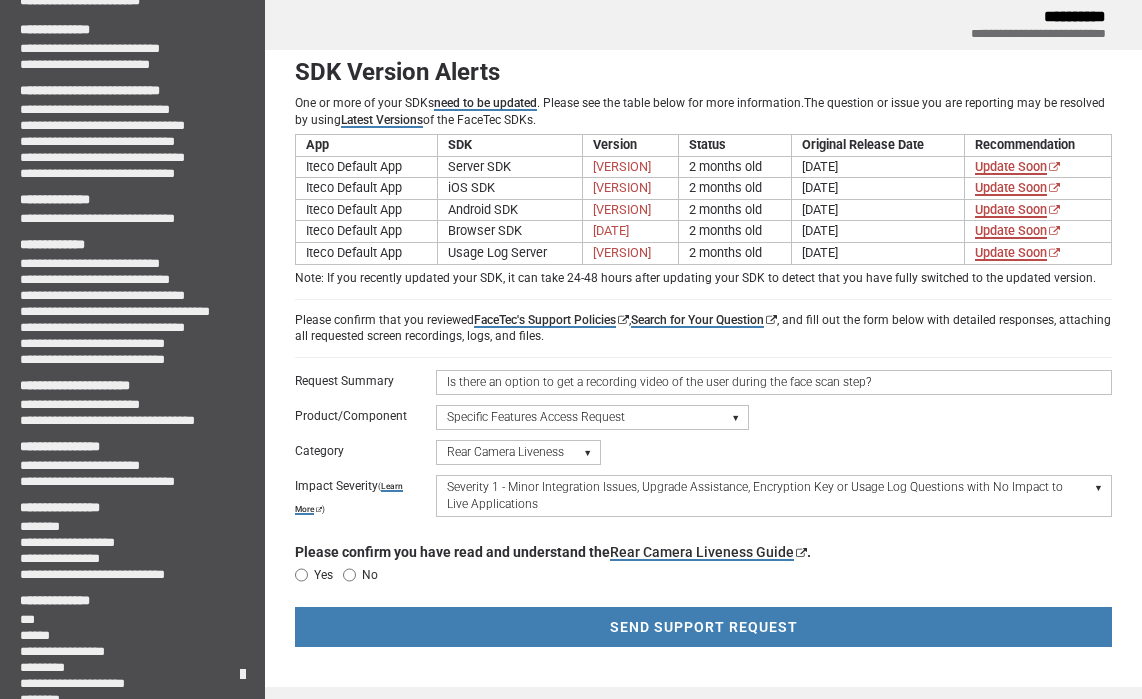 scroll, scrollTop: 133, scrollLeft: 0, axis: vertical 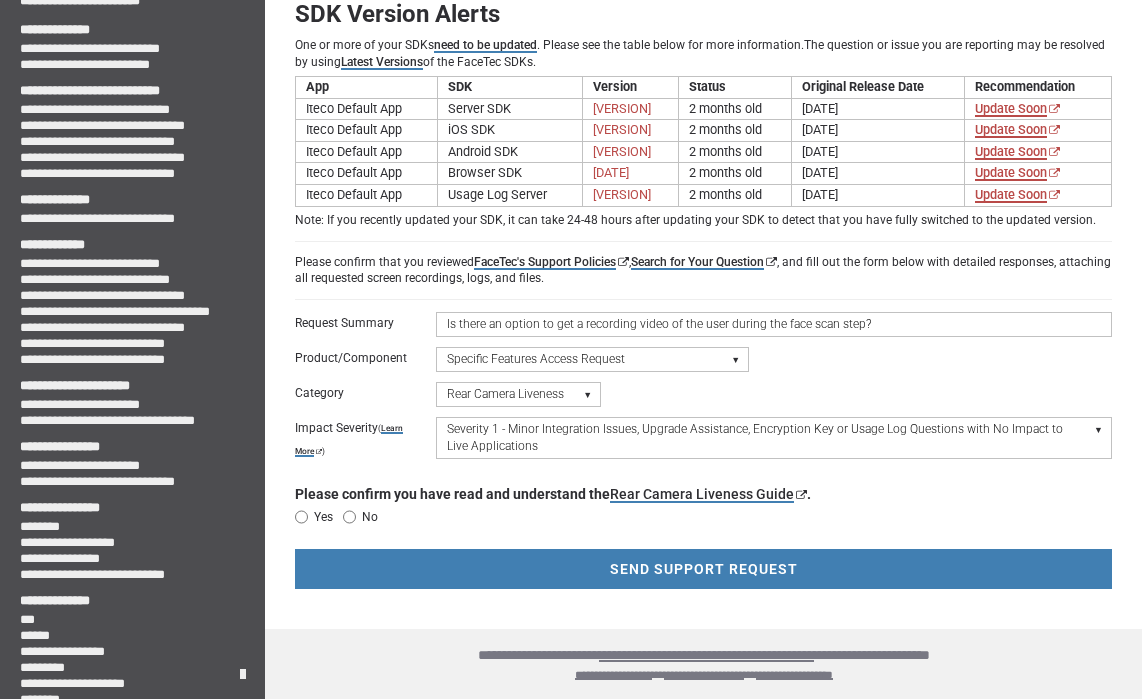 click on "No" at bounding box center [349, 517] 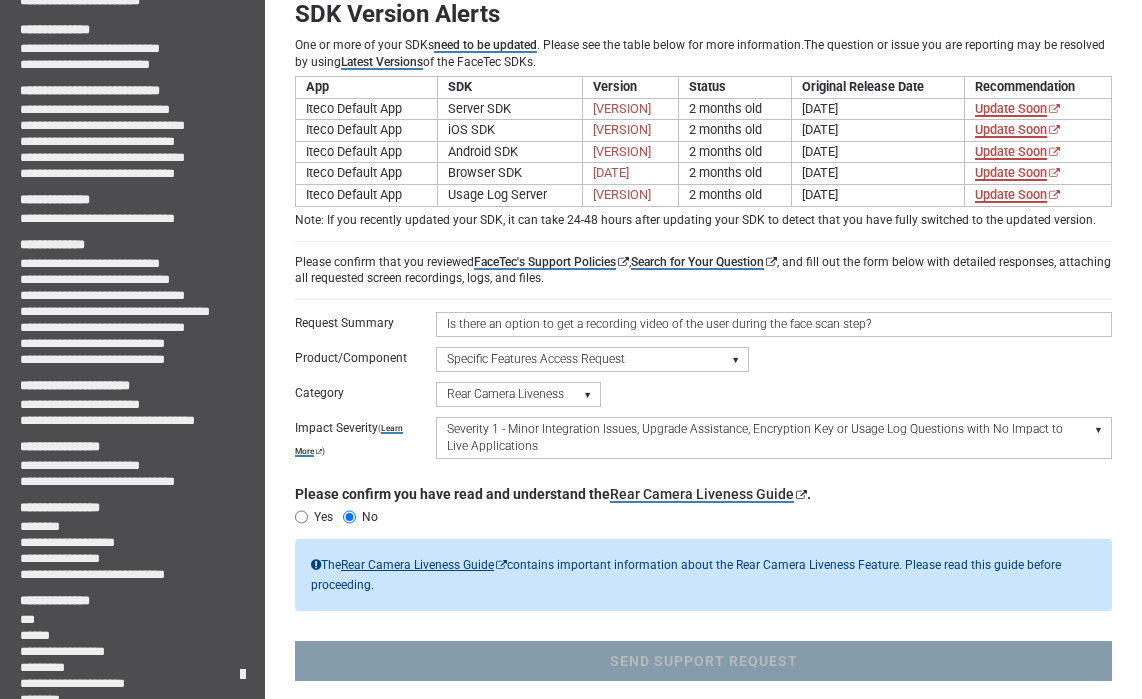click on "Yes" at bounding box center (301, 517) 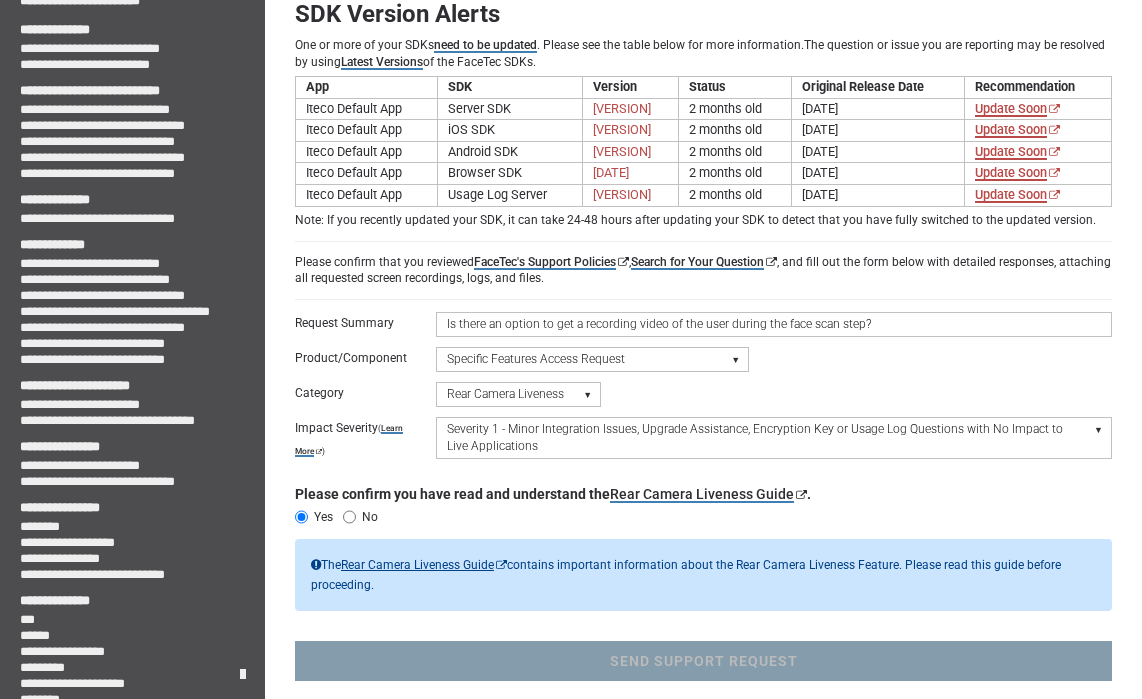 scroll, scrollTop: 225, scrollLeft: 0, axis: vertical 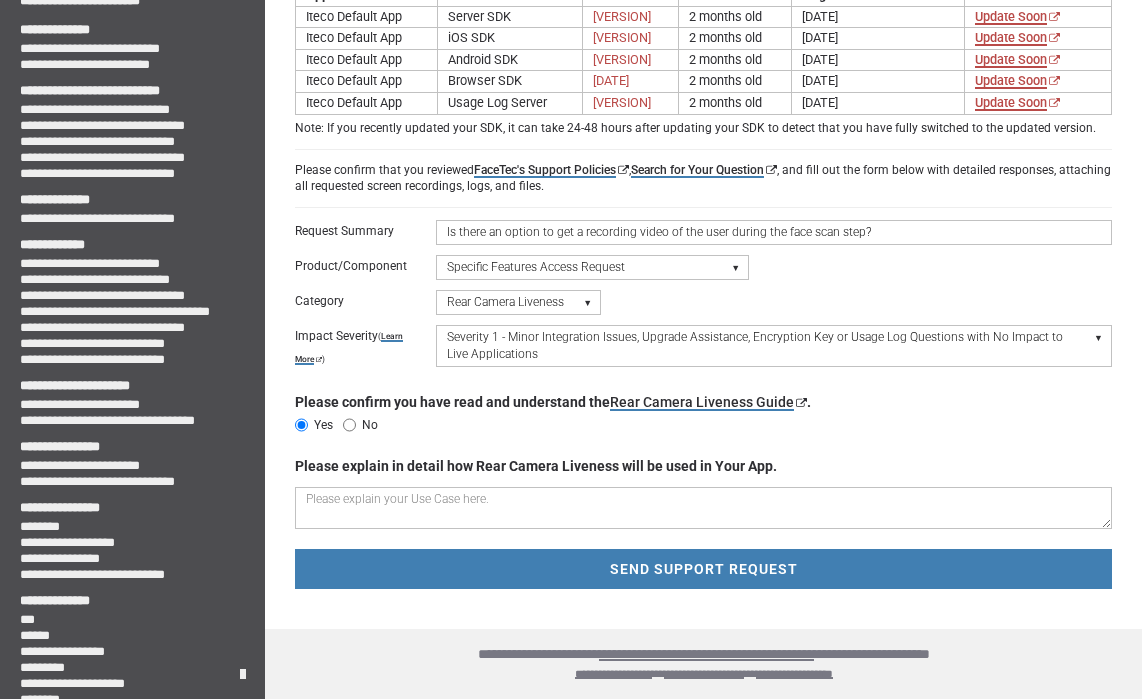 click on "Please select a Category iFrame Rear Camera Liveness" at bounding box center [518, 302] 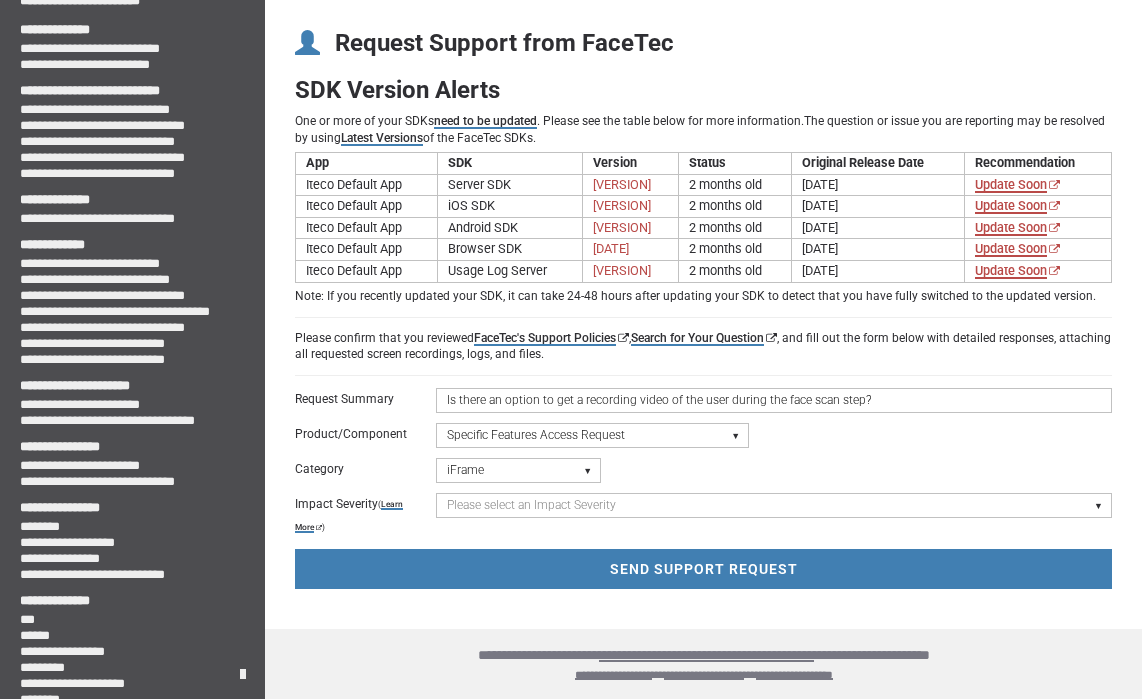 scroll, scrollTop: 57, scrollLeft: 0, axis: vertical 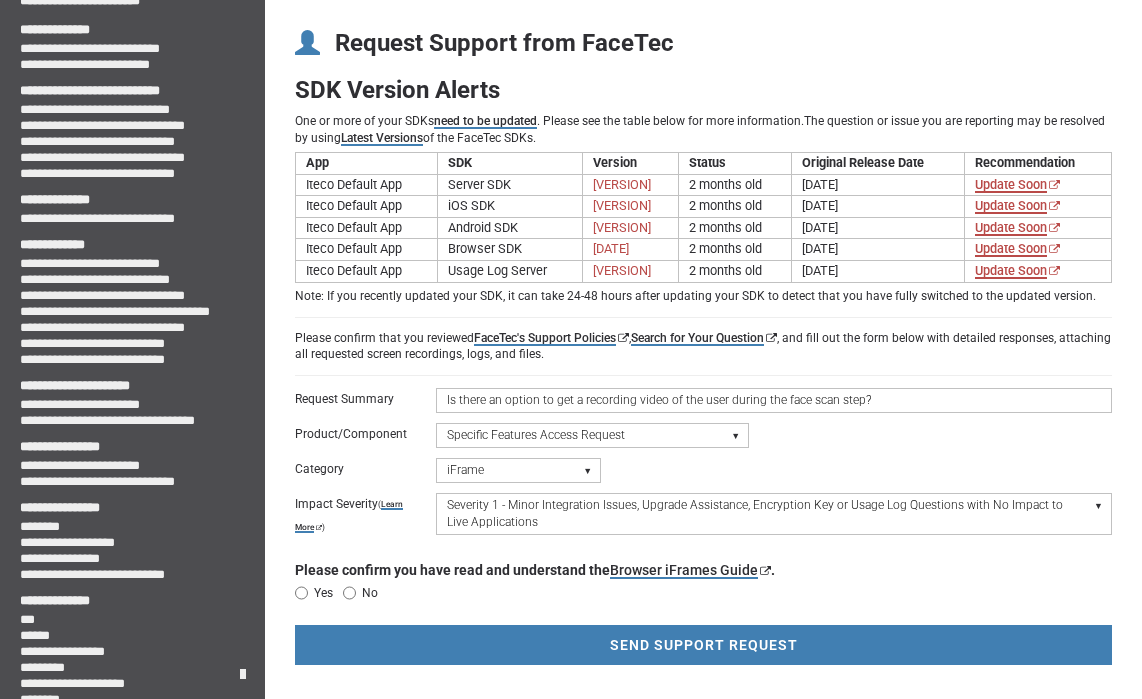 click on "Yes" at bounding box center [301, 593] 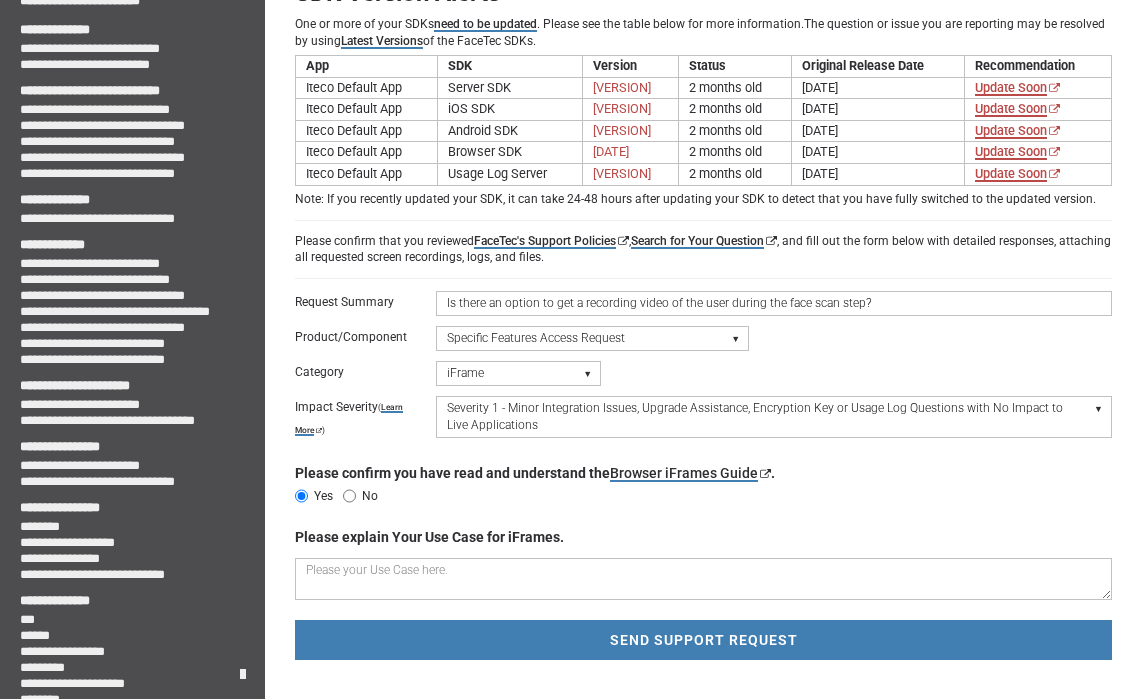 scroll, scrollTop: 147, scrollLeft: 0, axis: vertical 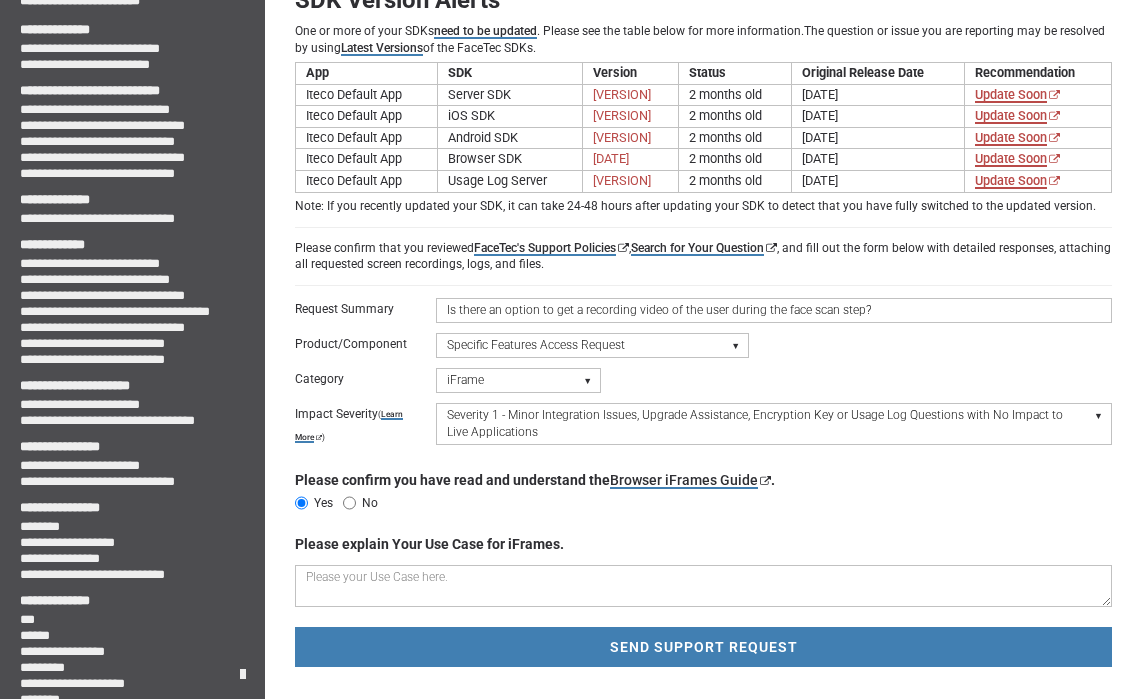 click on "Please select a Product/Component Device SDK (Android, iOS, Browser) Server SDK Dashboard SDK 3D Liveness & Matching ID Scan - Compatibility, Behavior, OCR, Barcode, NFC UR Codes - Biometric Barcodes Specific Features Access Request Account & Application" at bounding box center (592, 345) 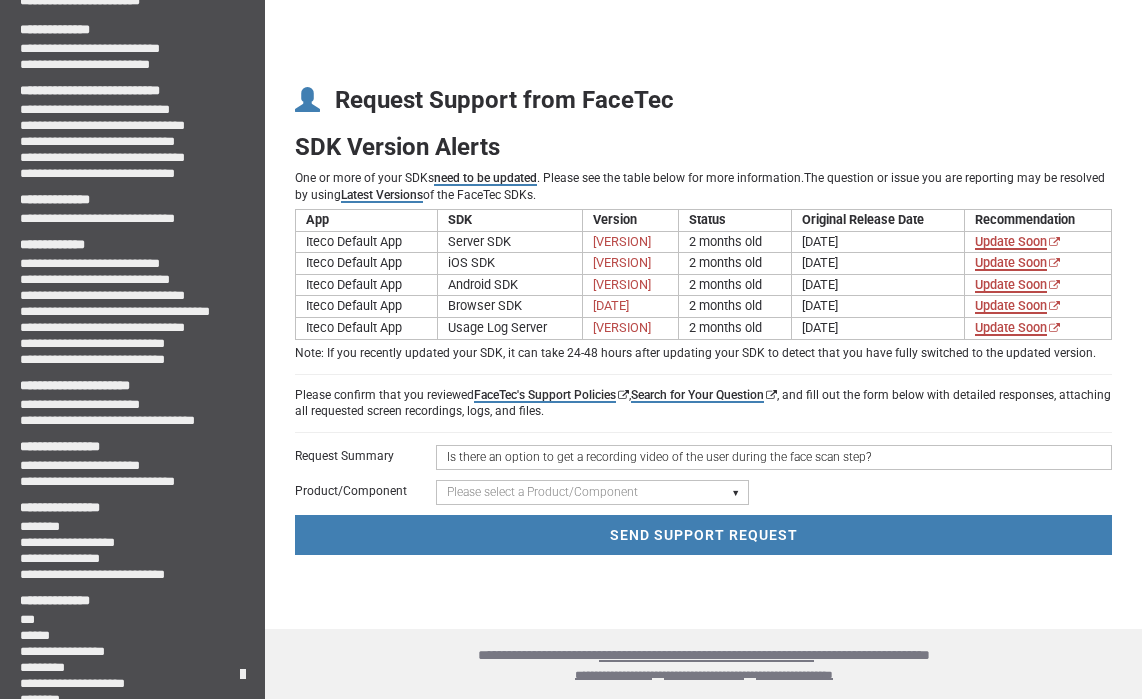 scroll, scrollTop: 0, scrollLeft: 0, axis: both 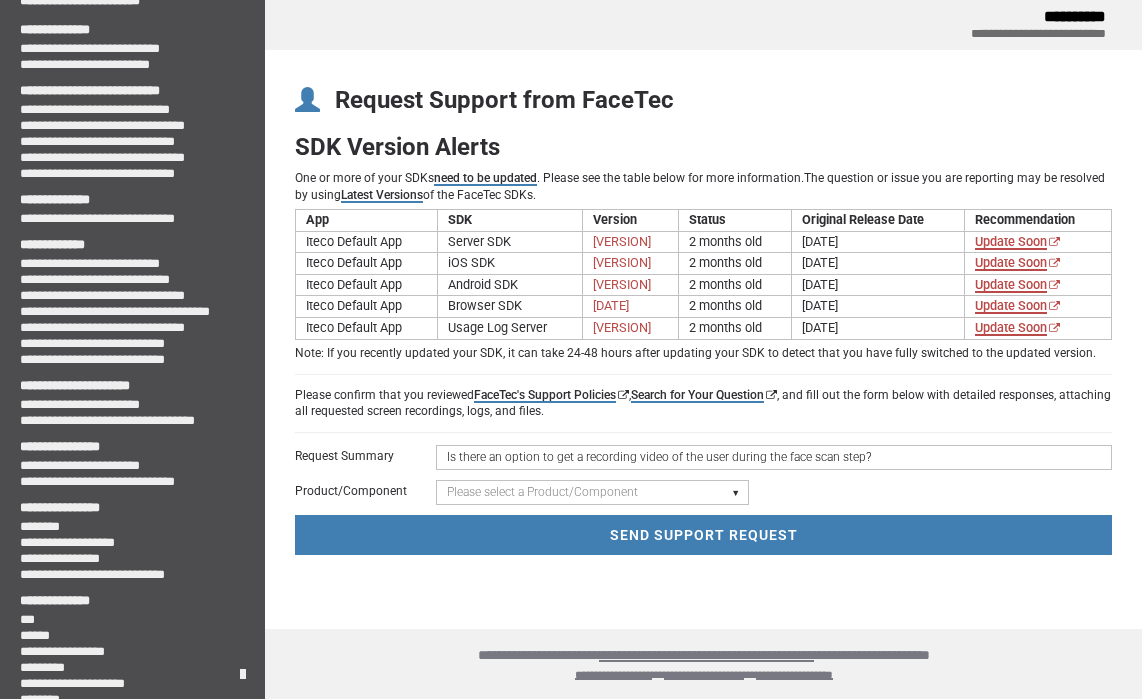 click on "Please select a Product/Component Device SDK (Android, iOS, Browser) Server SDK Dashboard SDK 3D Liveness & Matching ID Scan - Compatibility, Behavior, OCR, Barcode, NFC UR Codes - Biometric Barcodes Specific Features Access Request Account & Application" at bounding box center (592, 492) 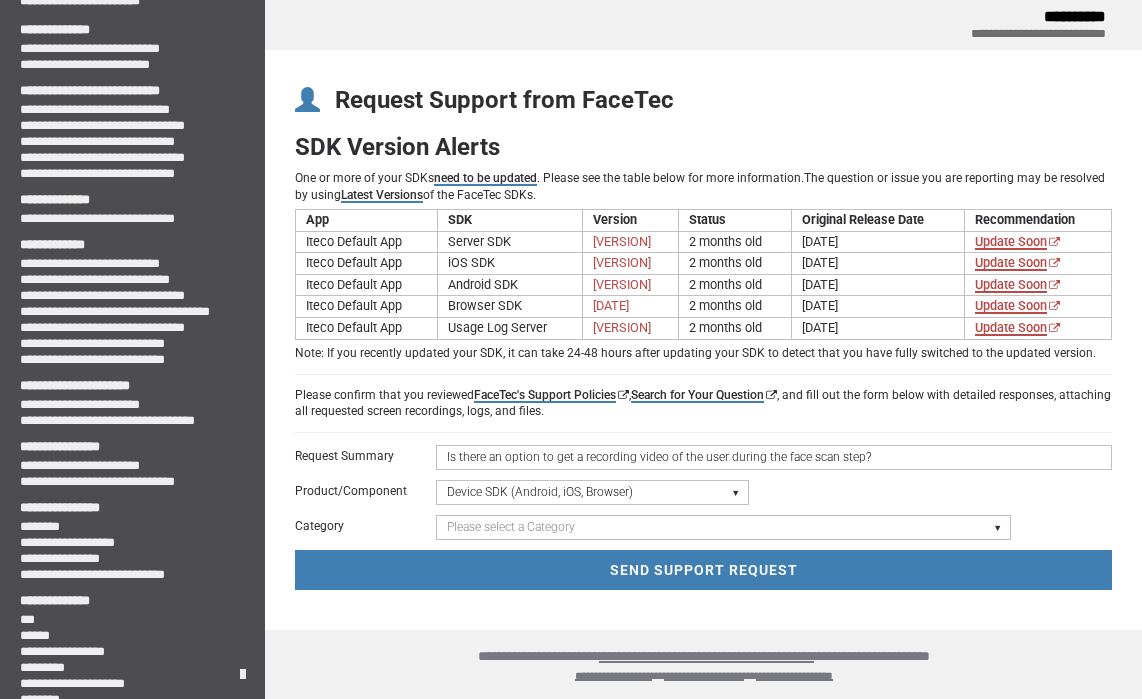 click on "Please select a Category UI/UX & Text Customization Build or Initialization Integration Crash/Exception Device/Browser Compatibility Issues Static Code Analyzer Results 3rd Party Frameworks - React, Angular, Vite, React Native, Flutter, Stencil, Cordova, Xamarin/.NET Maui iFrame Question Android/iOS WebView Question" at bounding box center (723, 527) 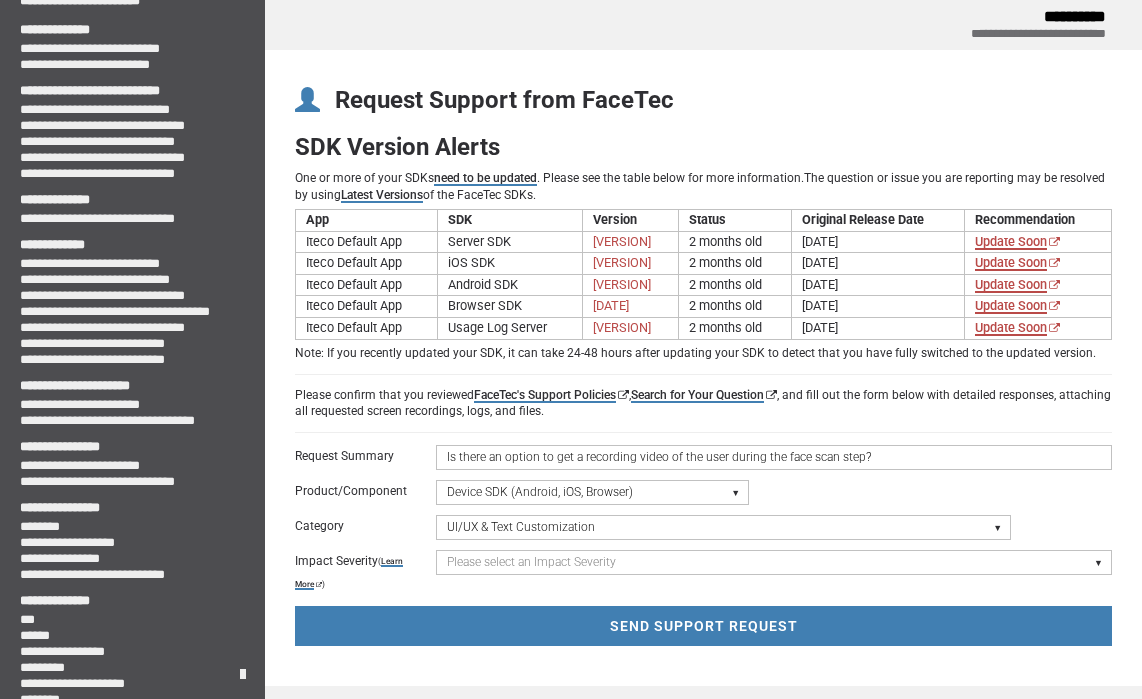 click on "Please select an Impact Severity Severity 1 - Minor Integration Issues, Upgrade Assistance, Encryption Key or Usage Log Questions with No Impact to Live Applications Severity 2 - Moderate Issues Impacting Live Applications / Production Systems Severity 3 - Major Issues Impacting Live Applications - Critical Errors in Production Systems" at bounding box center [774, 562] 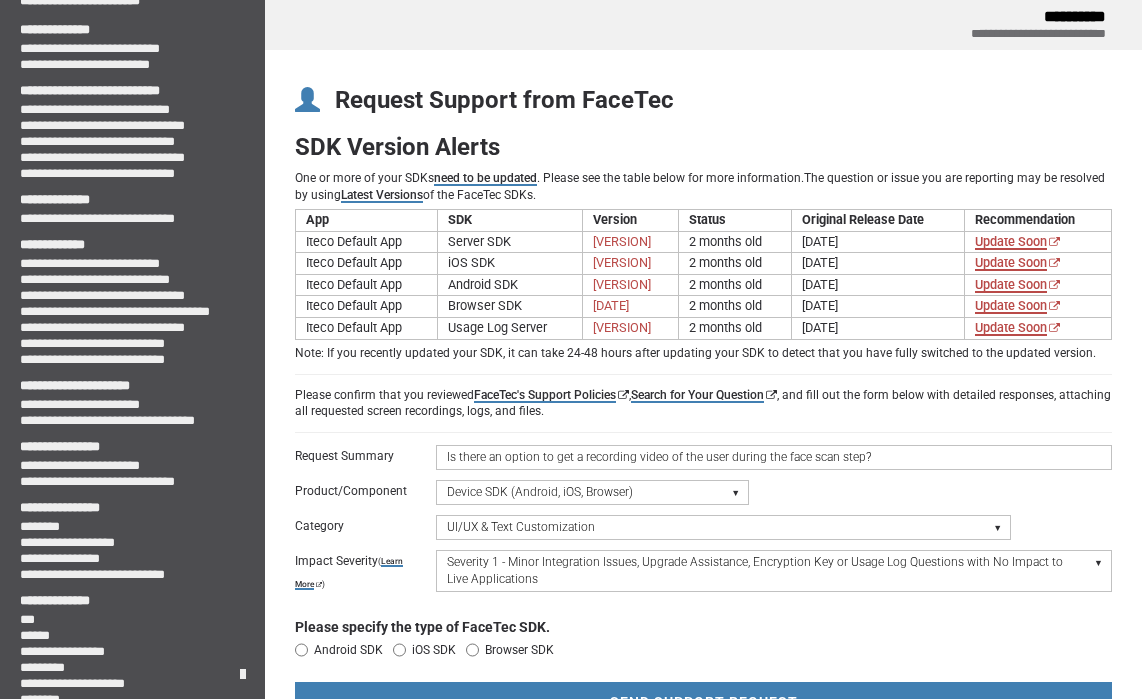 click on "Android SDK" at bounding box center [348, 650] 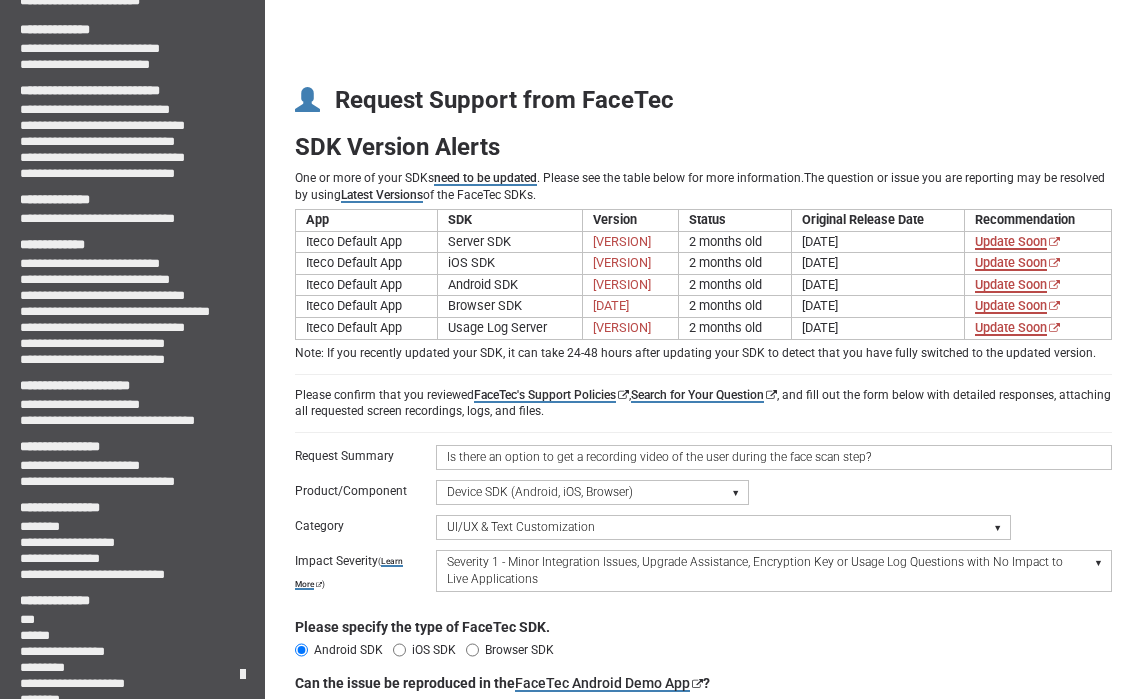 scroll, scrollTop: 189, scrollLeft: 0, axis: vertical 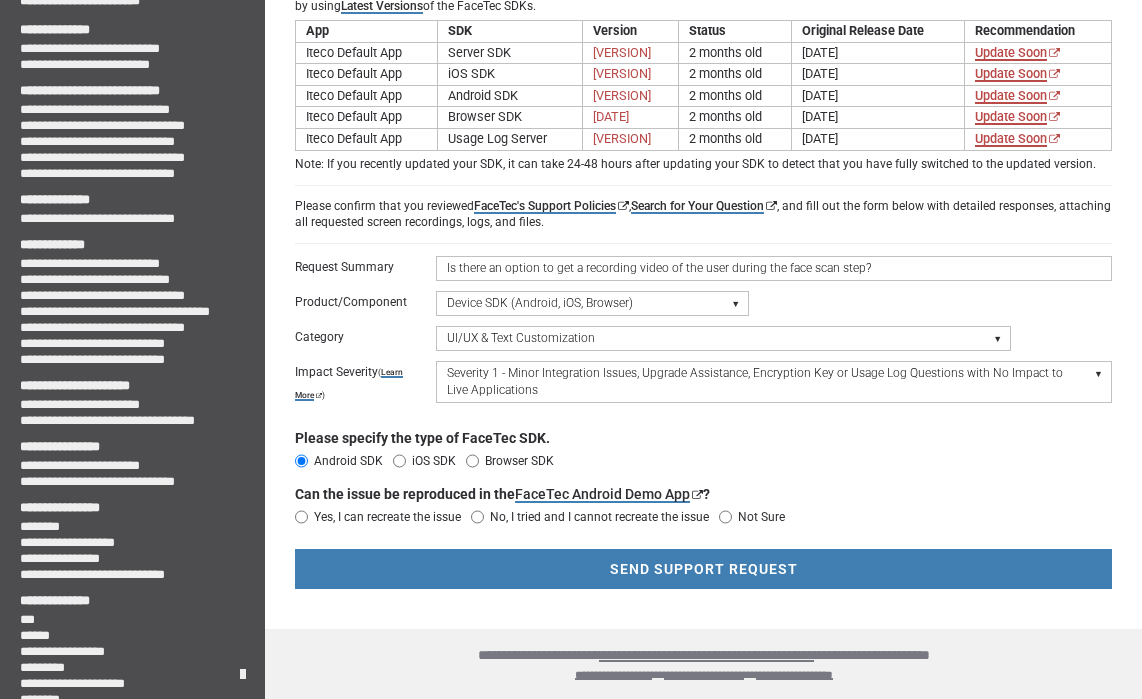 click on "Not Sure" at bounding box center [725, 517] 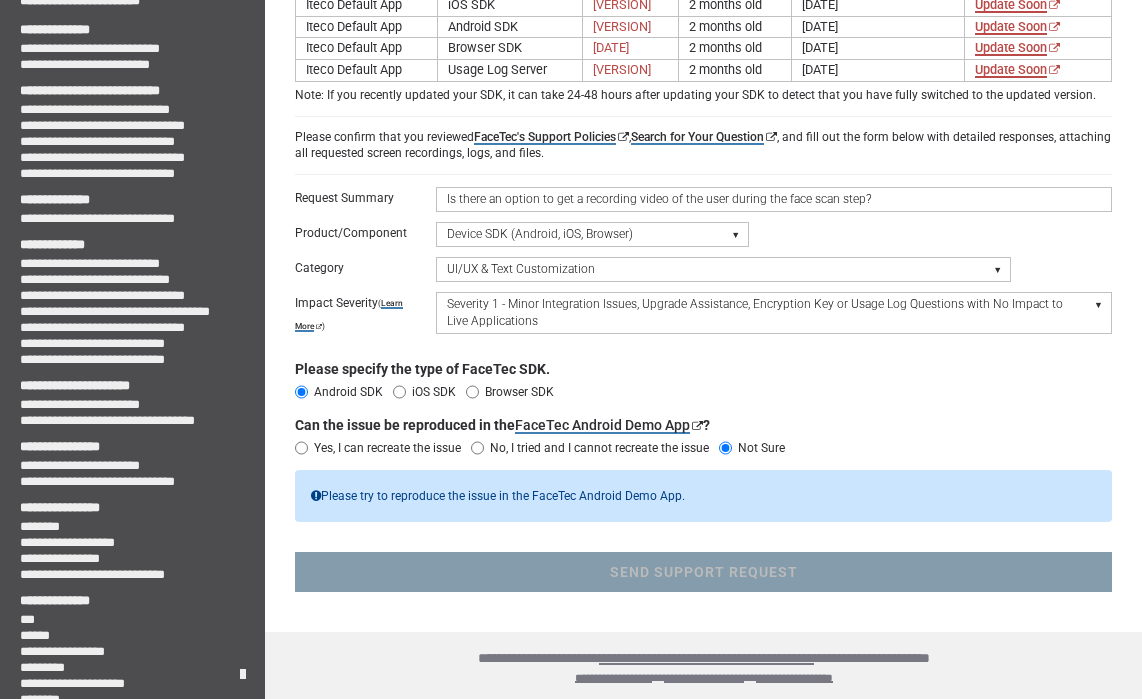 scroll, scrollTop: 261, scrollLeft: 0, axis: vertical 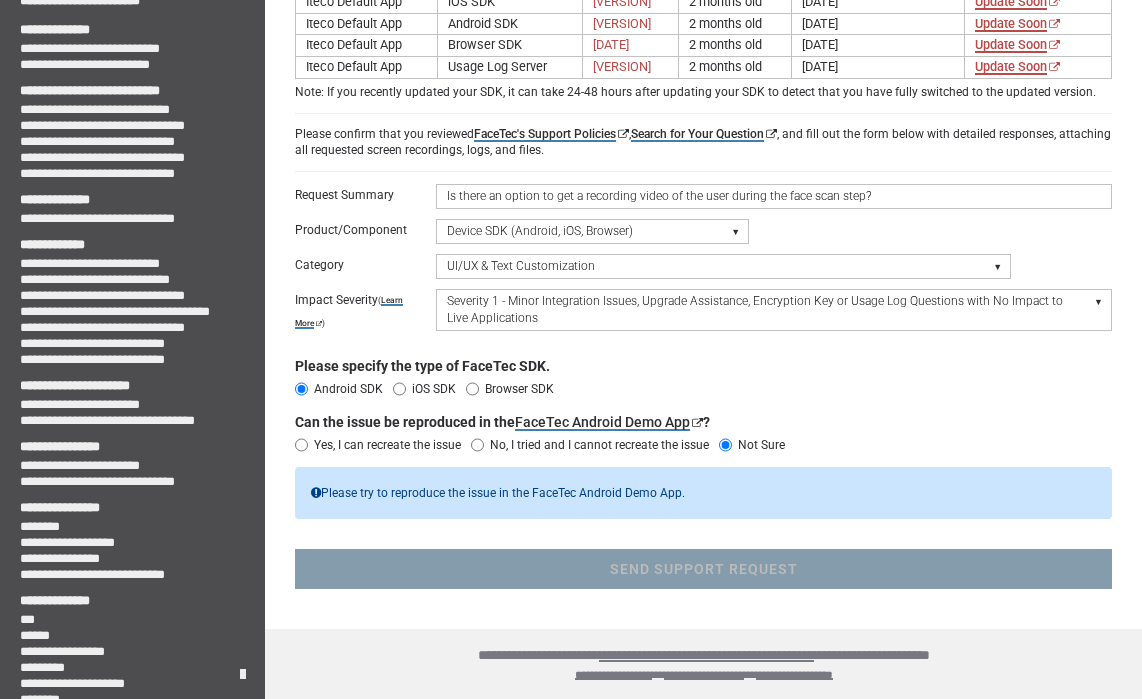 click on "No, I tried and I cannot recreate the issue" at bounding box center (477, 445) 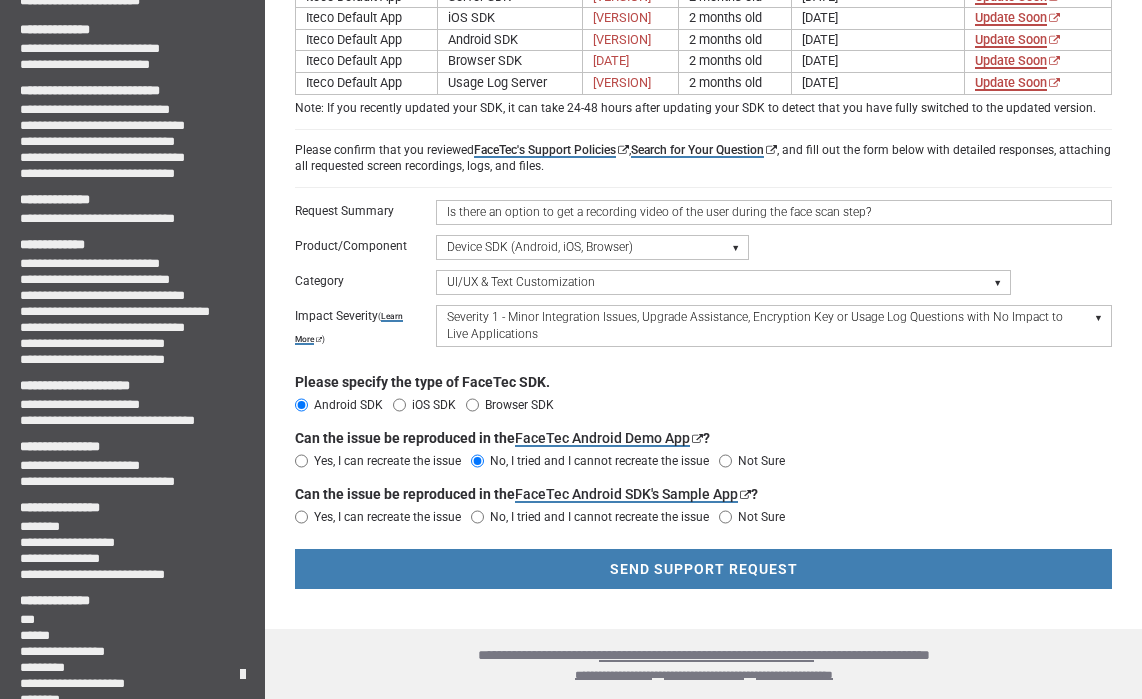 scroll, scrollTop: 245, scrollLeft: 0, axis: vertical 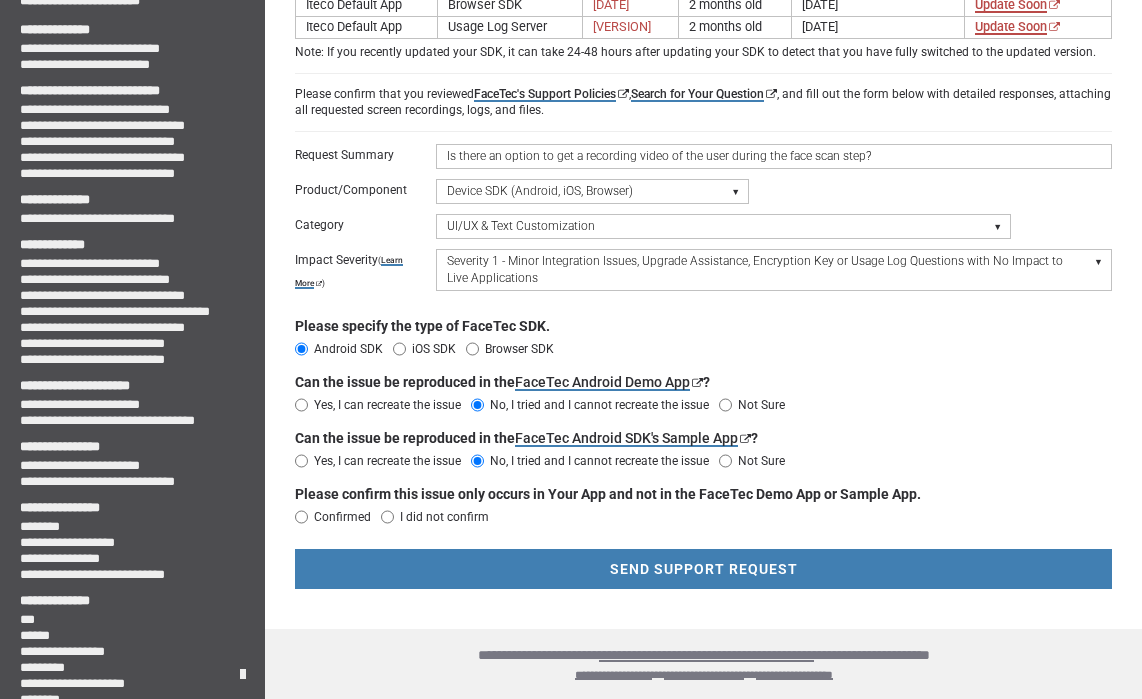 click on "Confirmed" at bounding box center [342, 517] 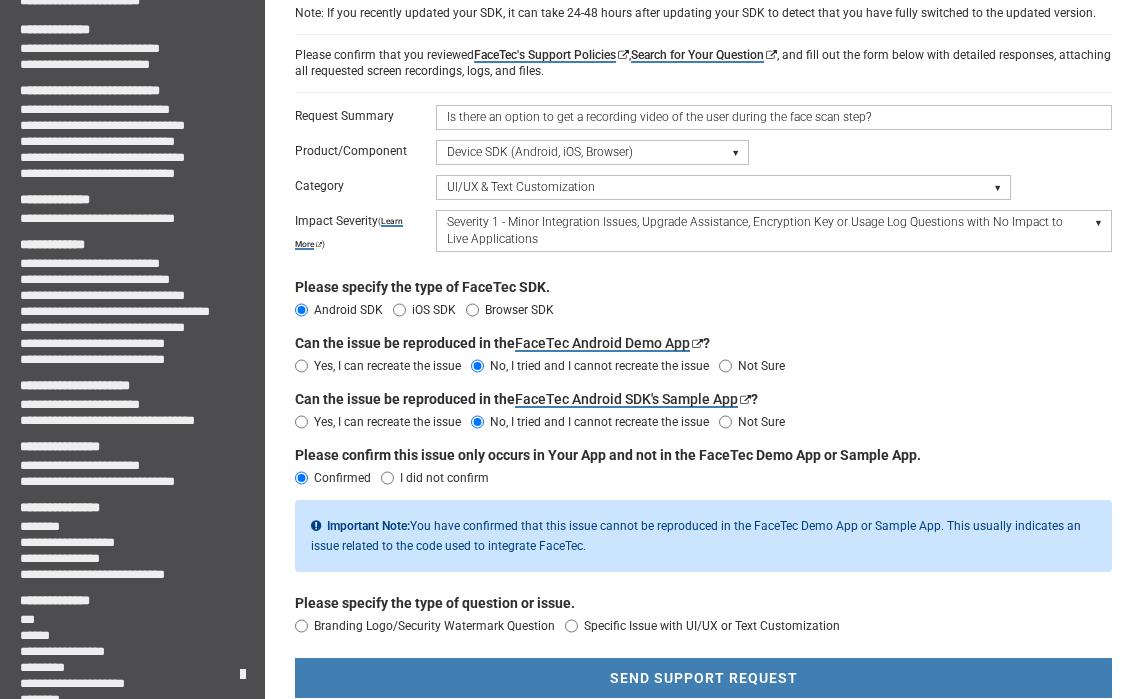 scroll, scrollTop: 356, scrollLeft: 0, axis: vertical 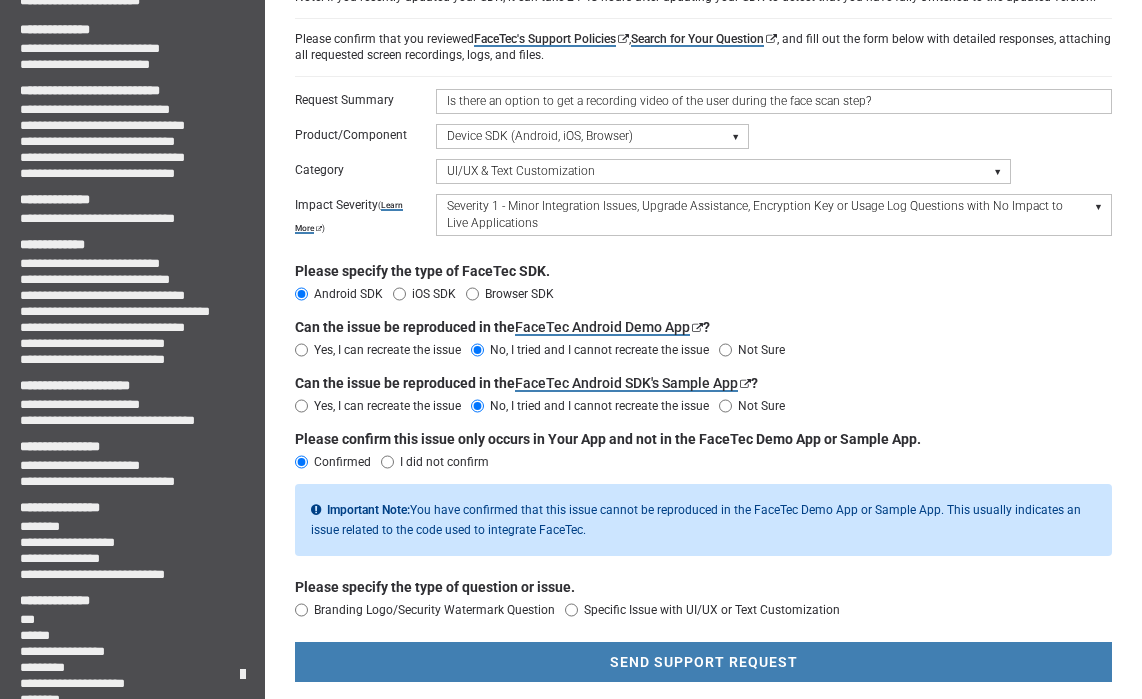 click on "Please select a Category UI/UX & Text Customization Build or Initialization Integration Crash/Exception Device/Browser Compatibility Issues Static Code Analyzer Results 3rd Party Frameworks - React, Angular, Vite, React Native, Flutter, Stencil, Cordova, Xamarin/.NET Maui iFrame Question Android/iOS WebView Question" at bounding box center [723, 171] 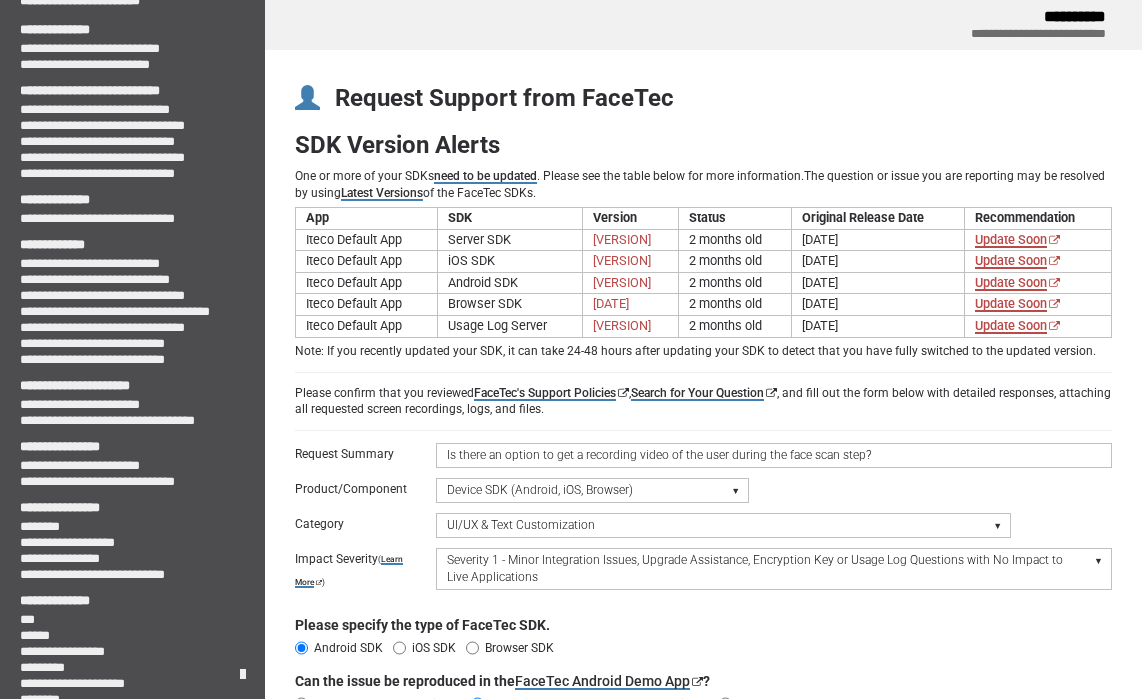 scroll, scrollTop: 0, scrollLeft: 0, axis: both 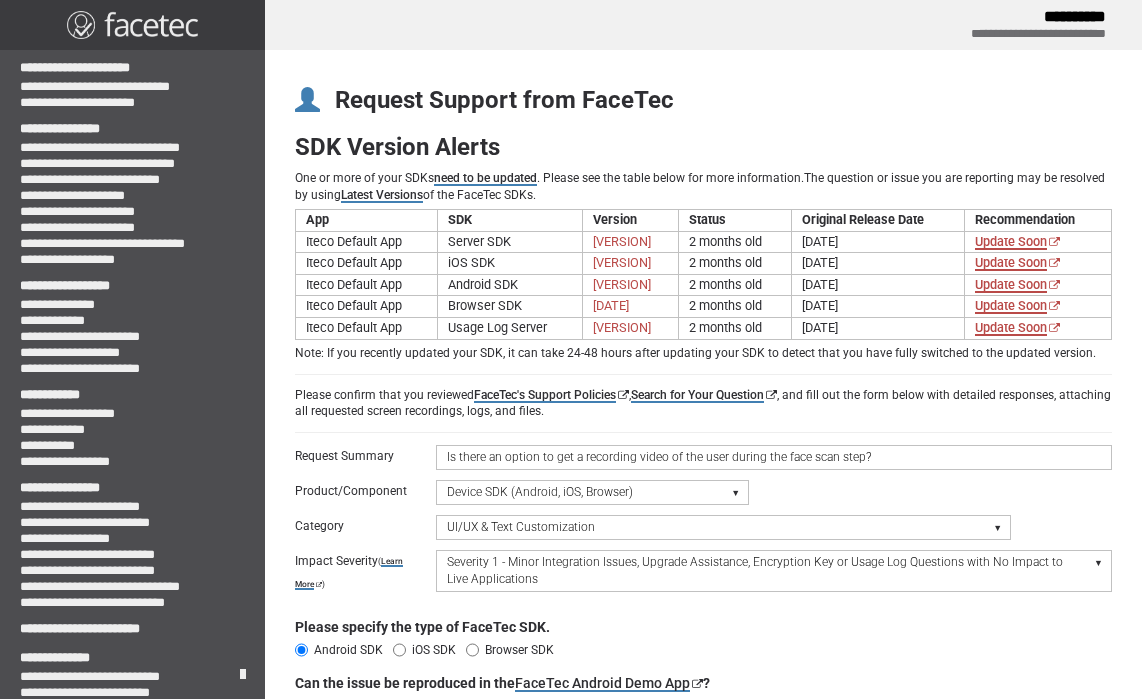 click on "Please select a Product/Component Device SDK (Android, iOS, Browser) Server SDK Dashboard SDK 3D Liveness & Matching ID Scan - Compatibility, Behavior, OCR, Barcode, NFC UR Codes - Biometric Barcodes Specific Features Access Request Account & Application" at bounding box center (592, 492) 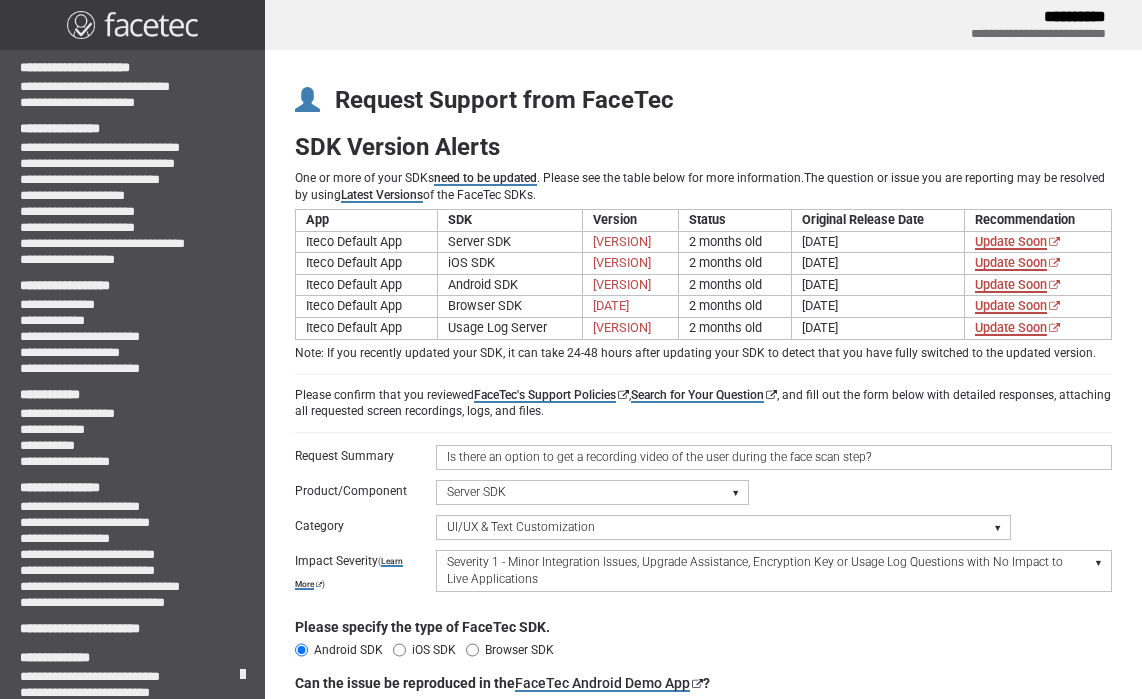select 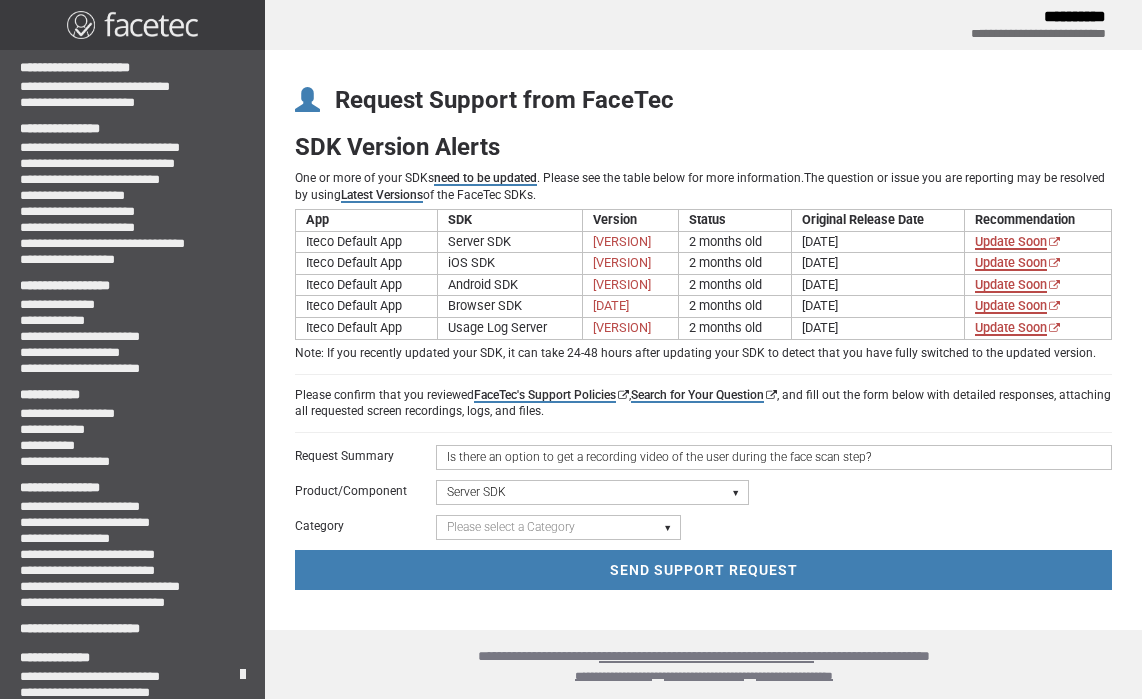 scroll, scrollTop: 628, scrollLeft: 0, axis: vertical 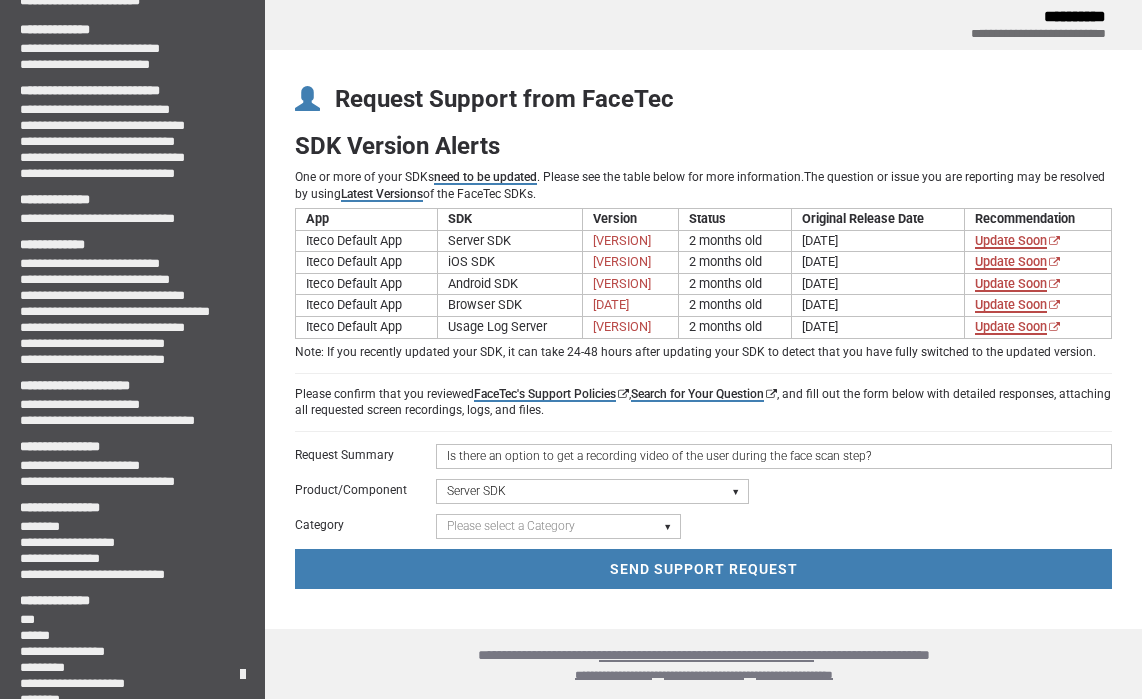 click on "Please select a Category Initialization Issue (Server Not Starting) Crash/Exception API Question or Issue Static Code Analyzer Results" at bounding box center [558, 526] 